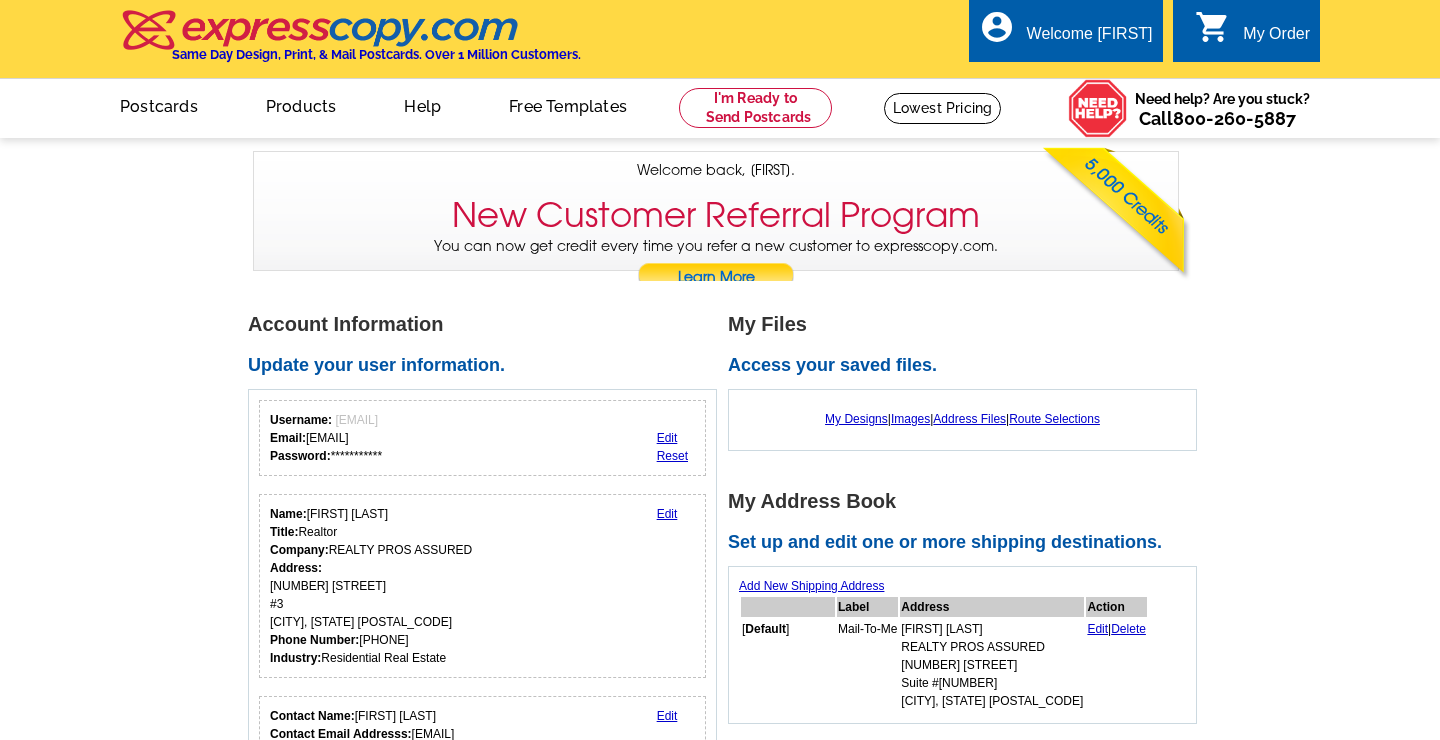 scroll, scrollTop: 0, scrollLeft: 0, axis: both 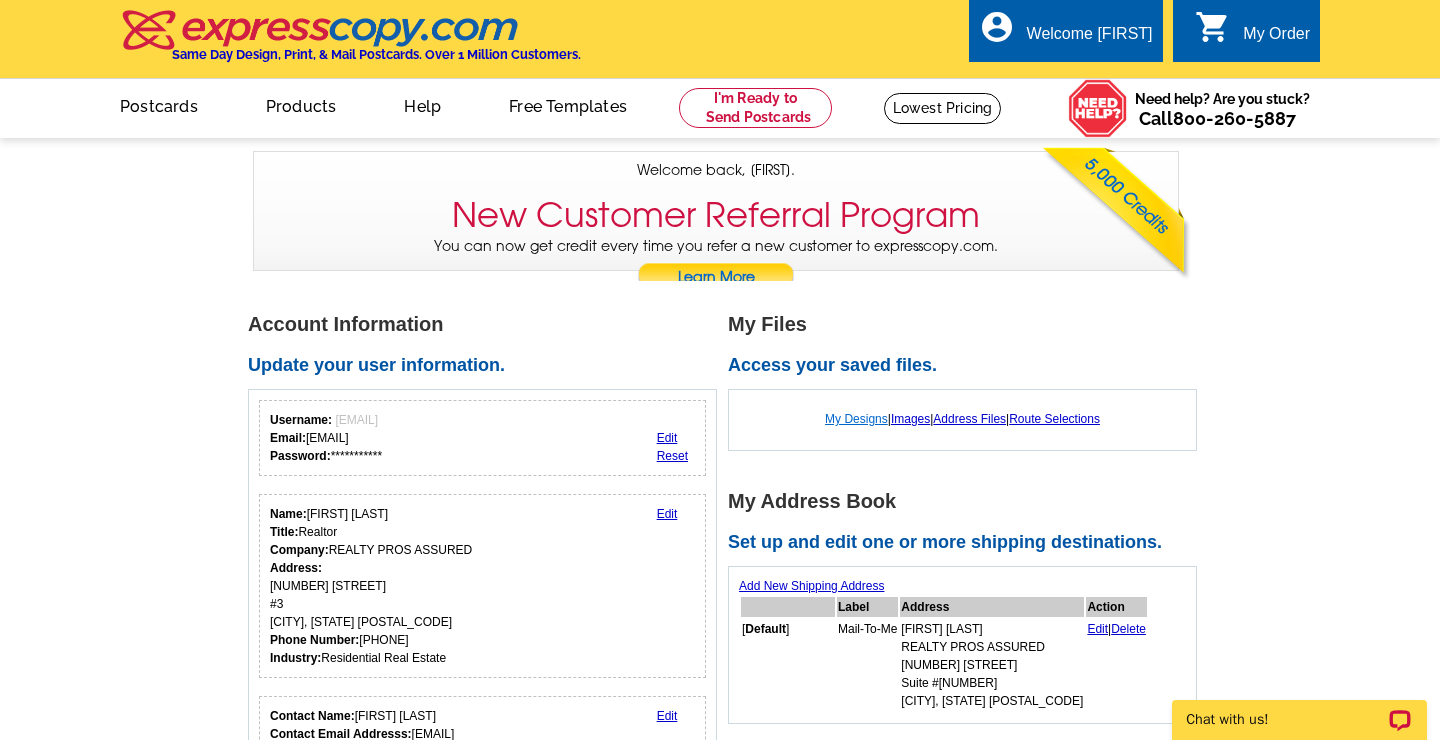 click on "My Designs" at bounding box center [856, 419] 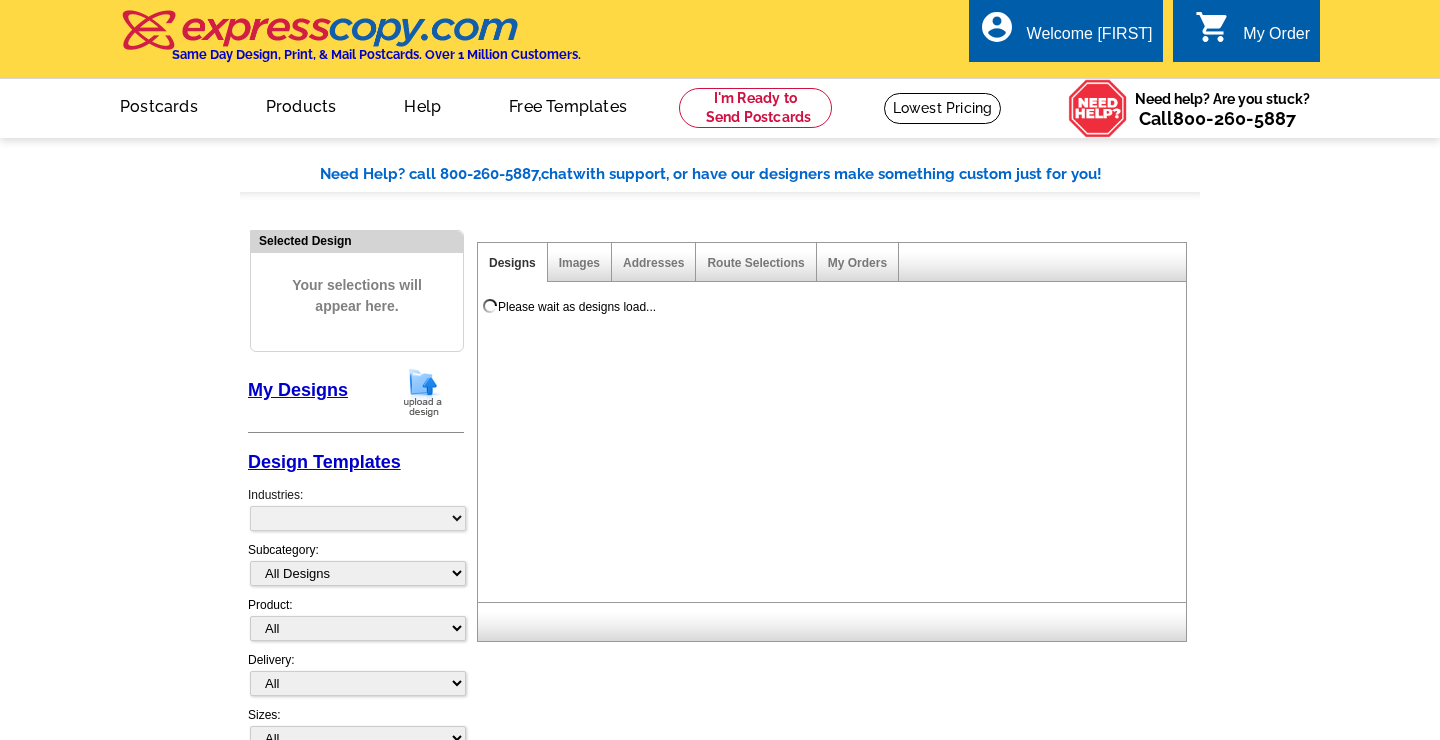 scroll, scrollTop: 0, scrollLeft: 0, axis: both 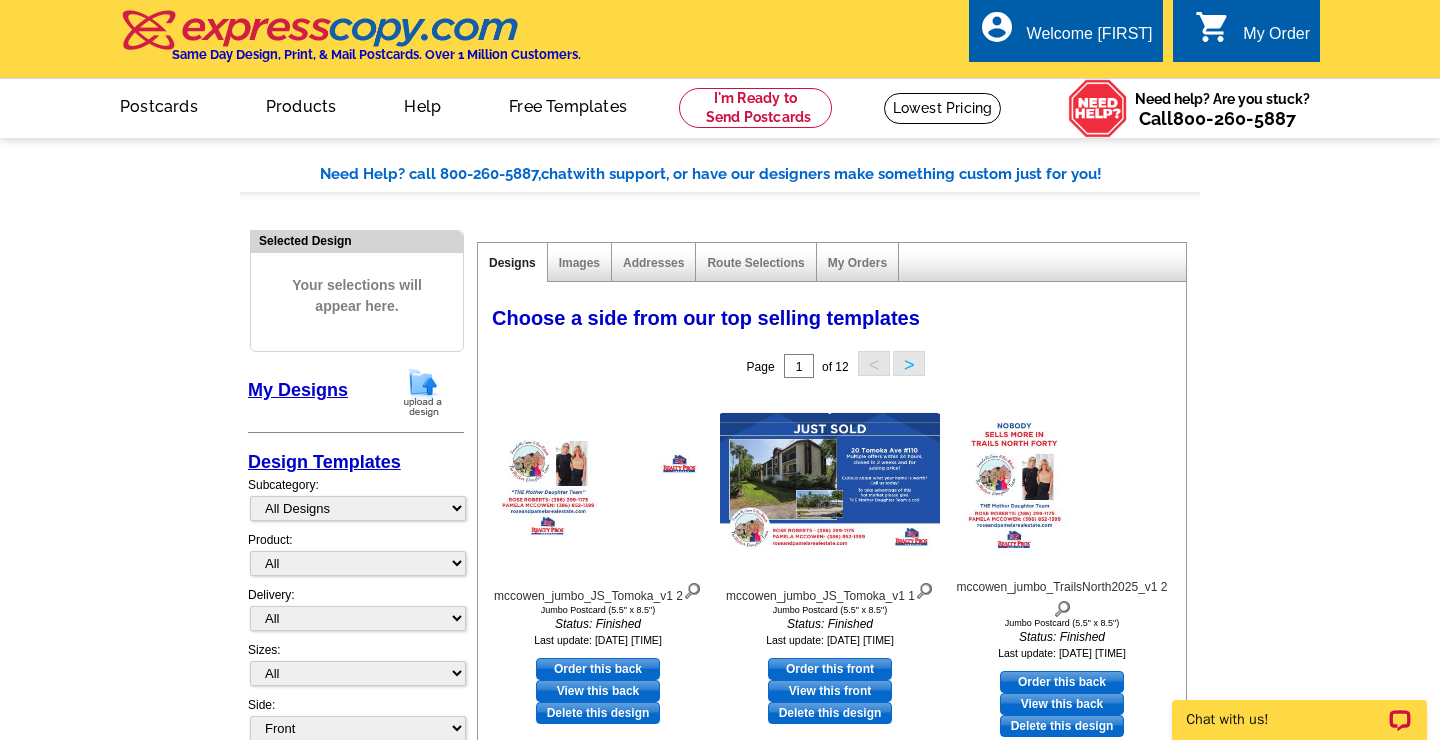 click on "Designs" at bounding box center [512, 263] 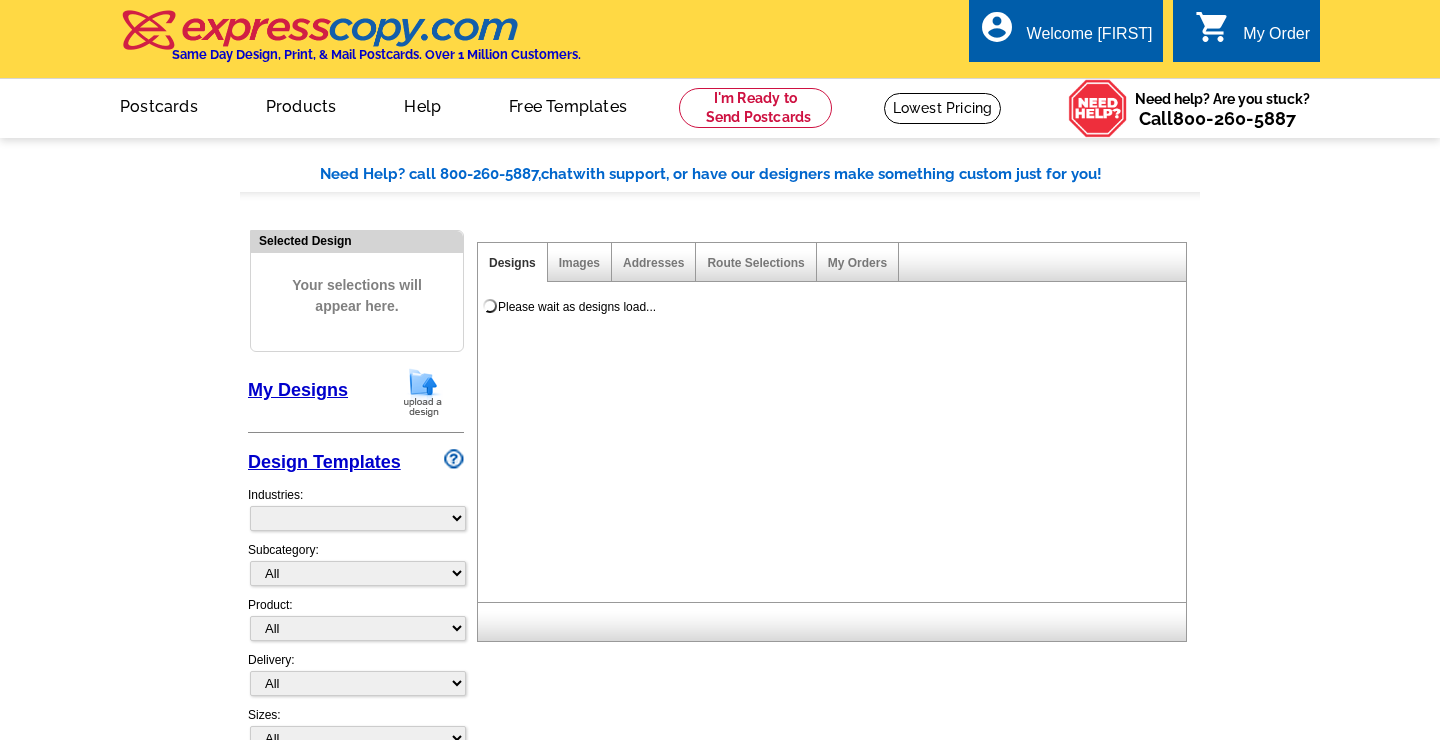 scroll, scrollTop: 0, scrollLeft: 0, axis: both 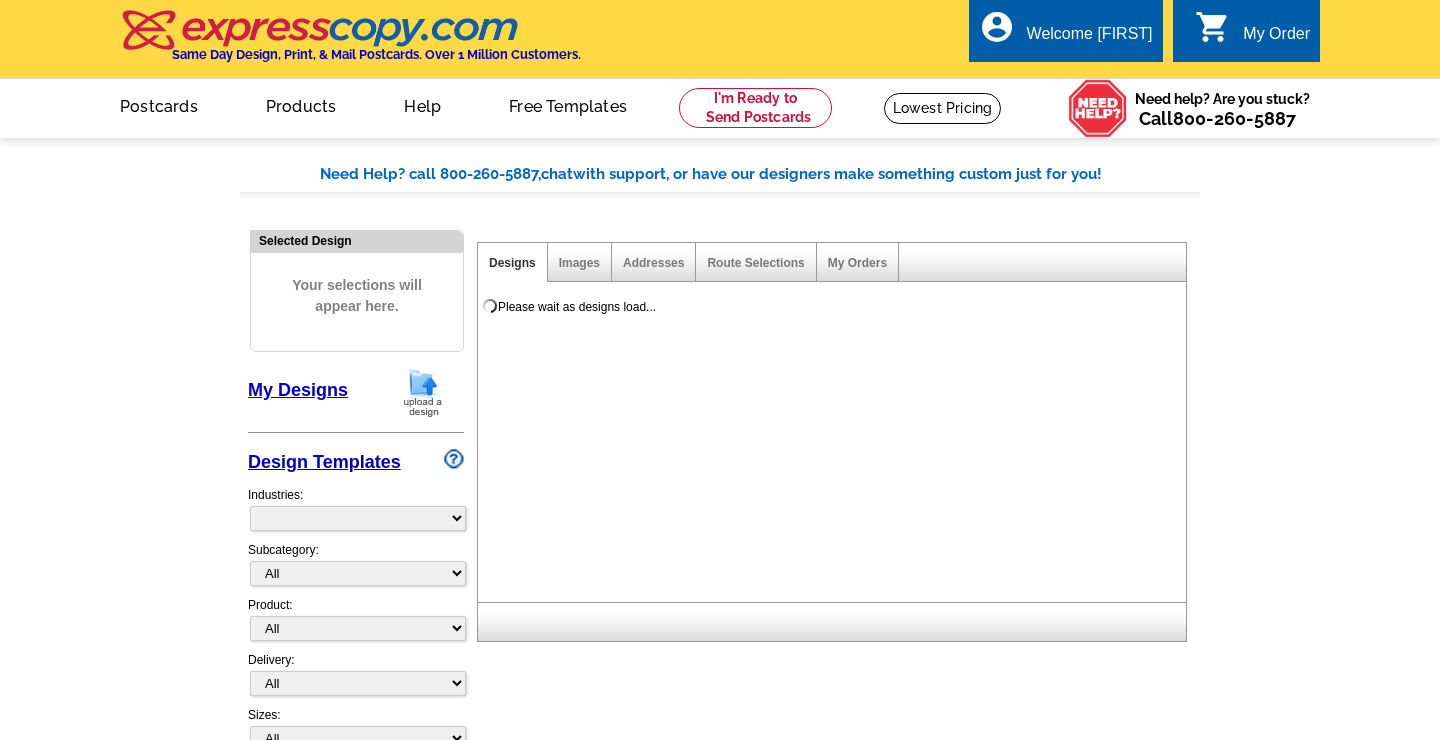 select on "785" 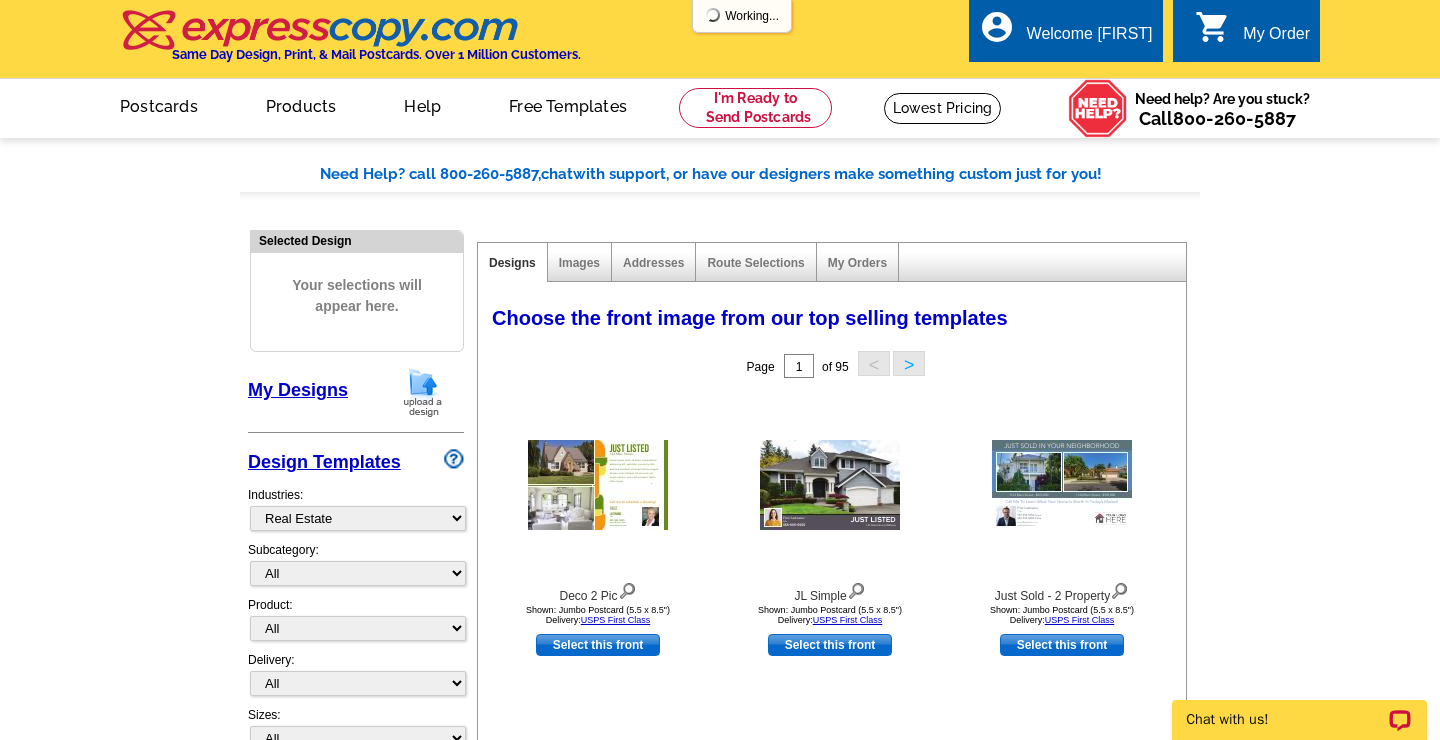 scroll, scrollTop: 0, scrollLeft: 0, axis: both 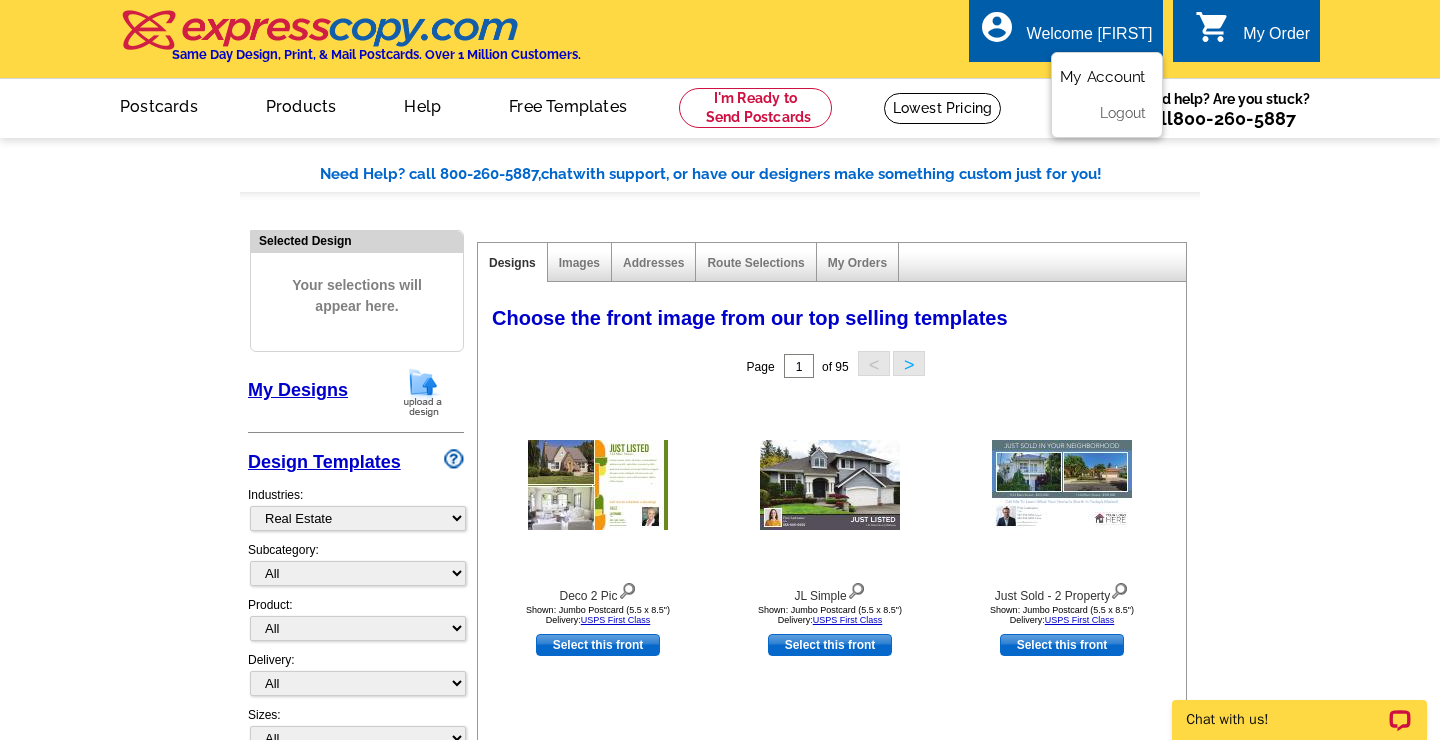 click on "My Account" at bounding box center (1103, 77) 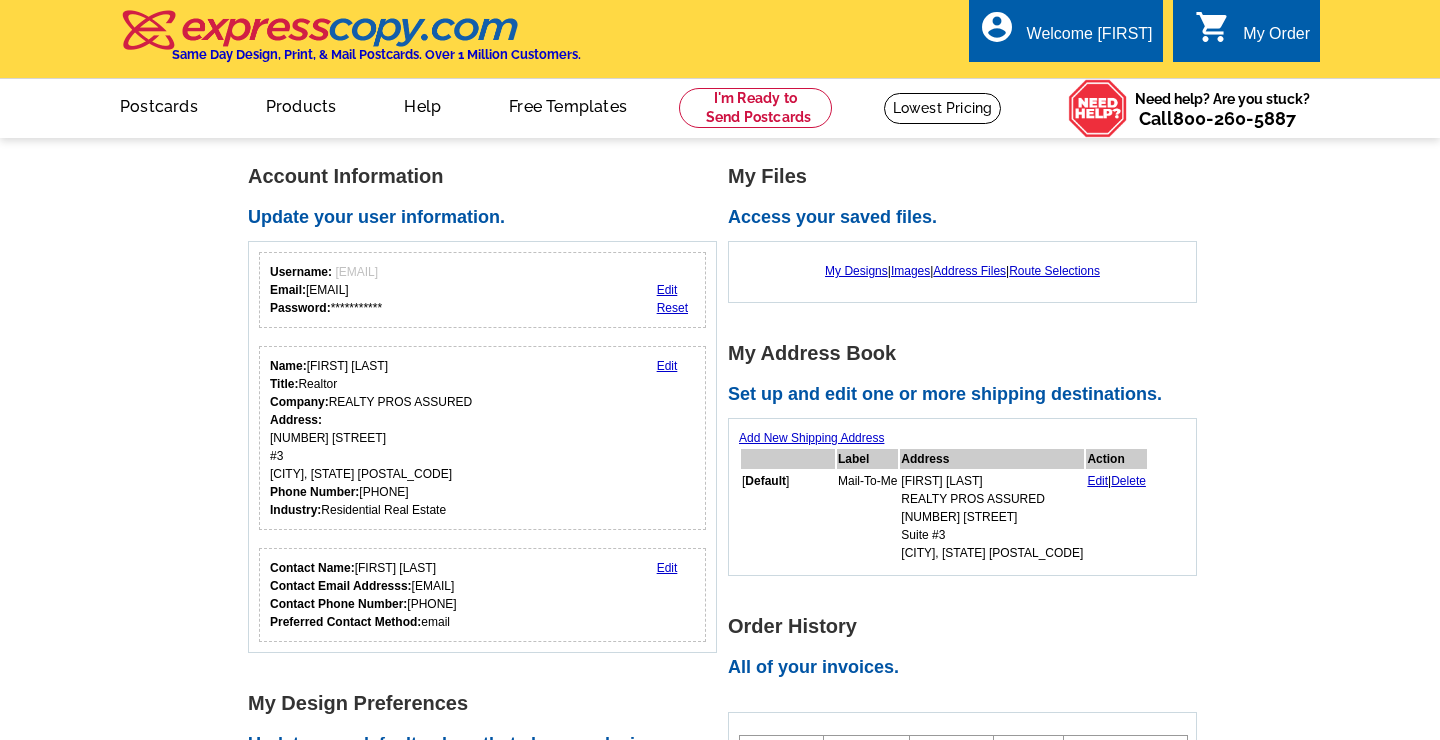 scroll, scrollTop: 0, scrollLeft: 0, axis: both 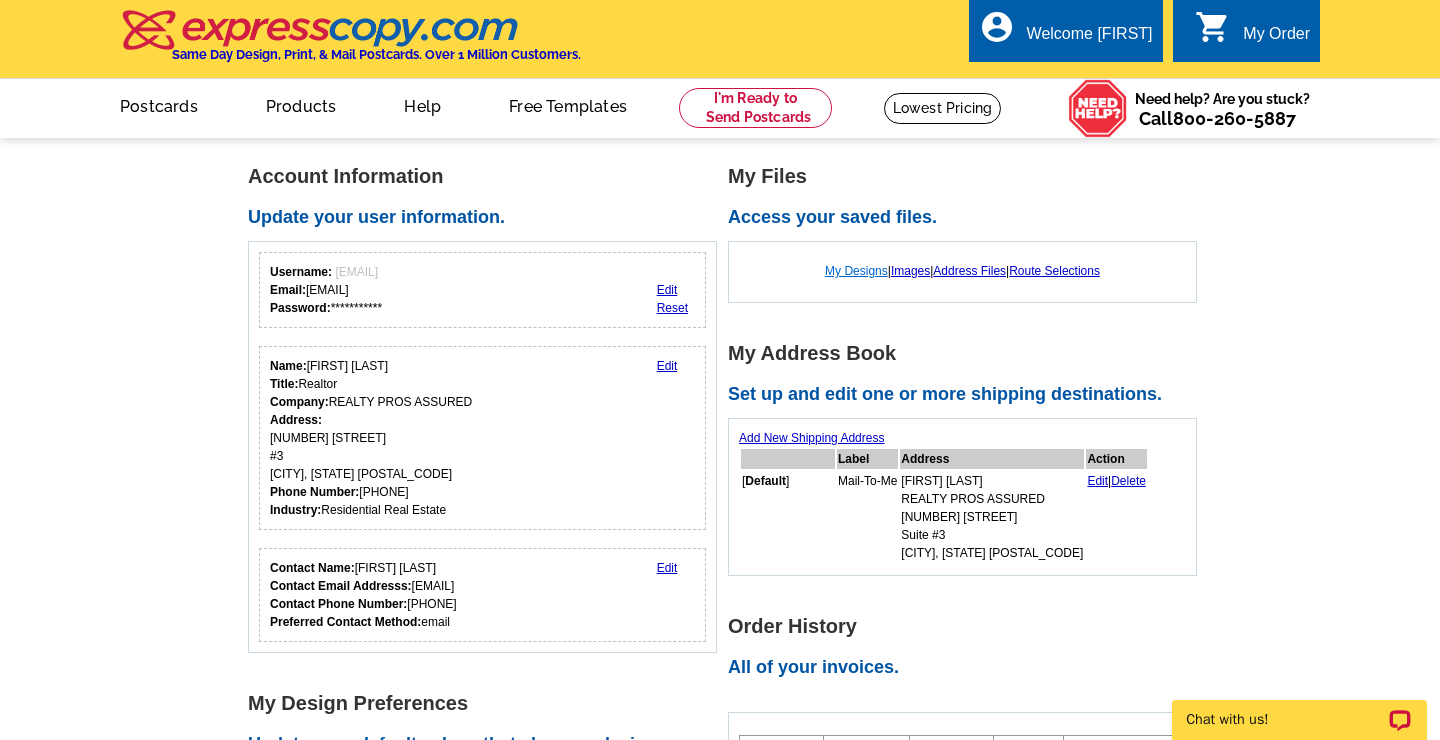 click on "My Designs" at bounding box center [856, 271] 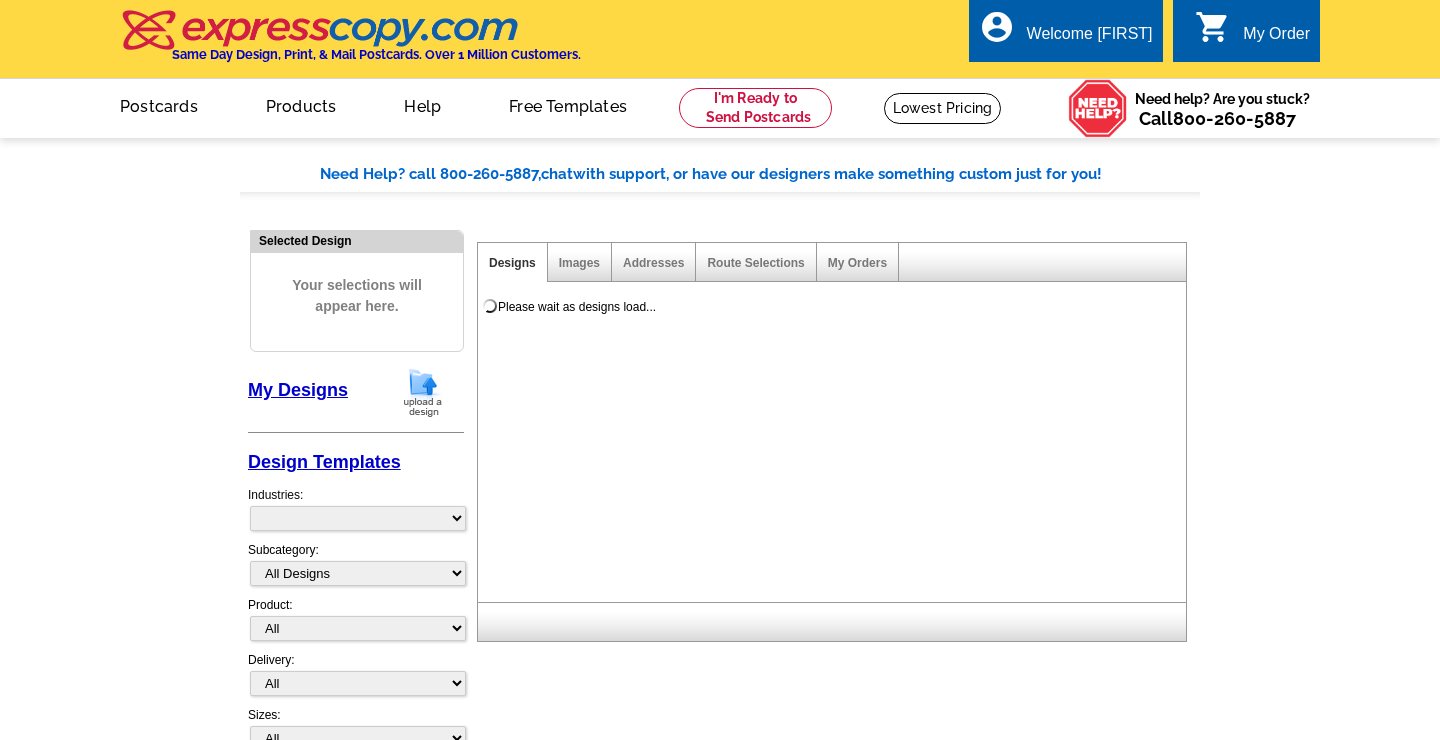 scroll, scrollTop: 0, scrollLeft: 0, axis: both 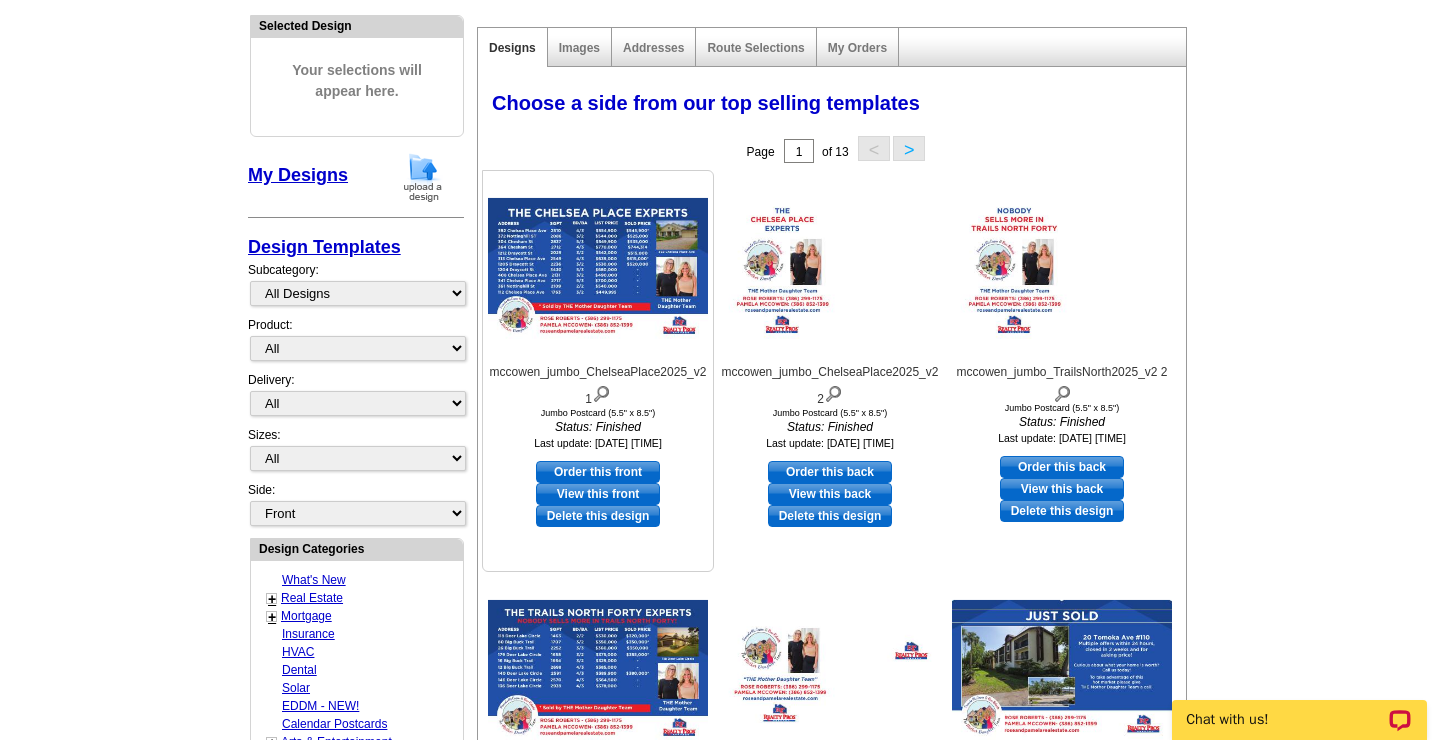 click on "Order this front" at bounding box center (598, 472) 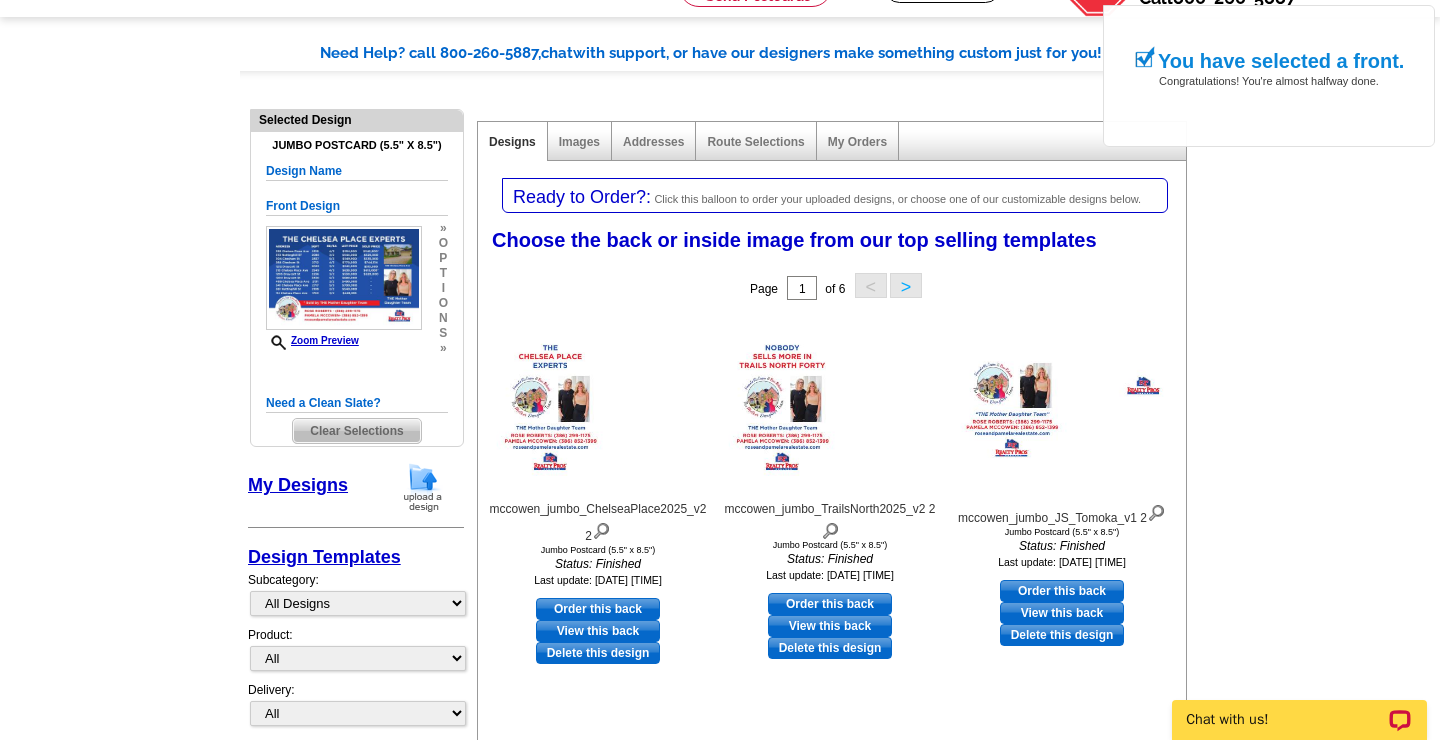 scroll, scrollTop: 139, scrollLeft: 0, axis: vertical 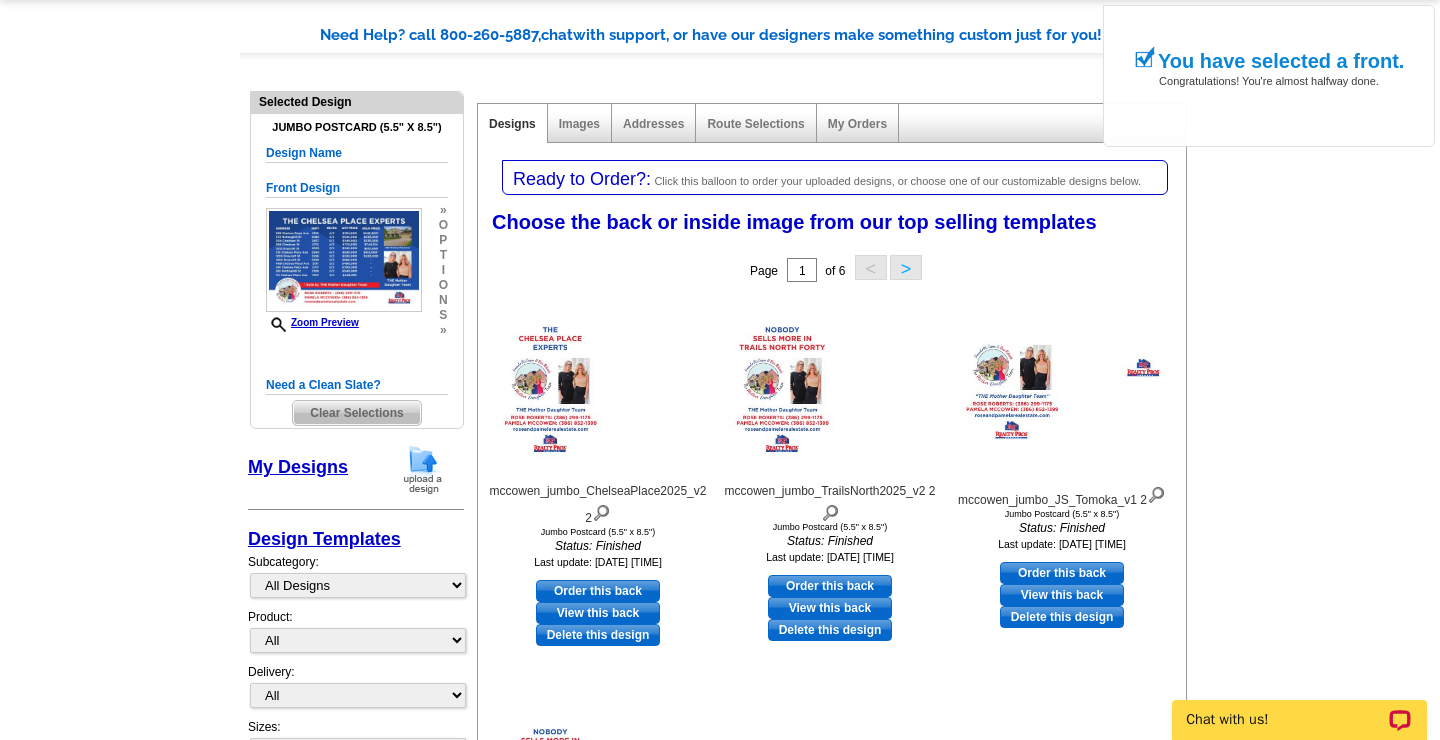 click on "Order this back" at bounding box center (598, 591) 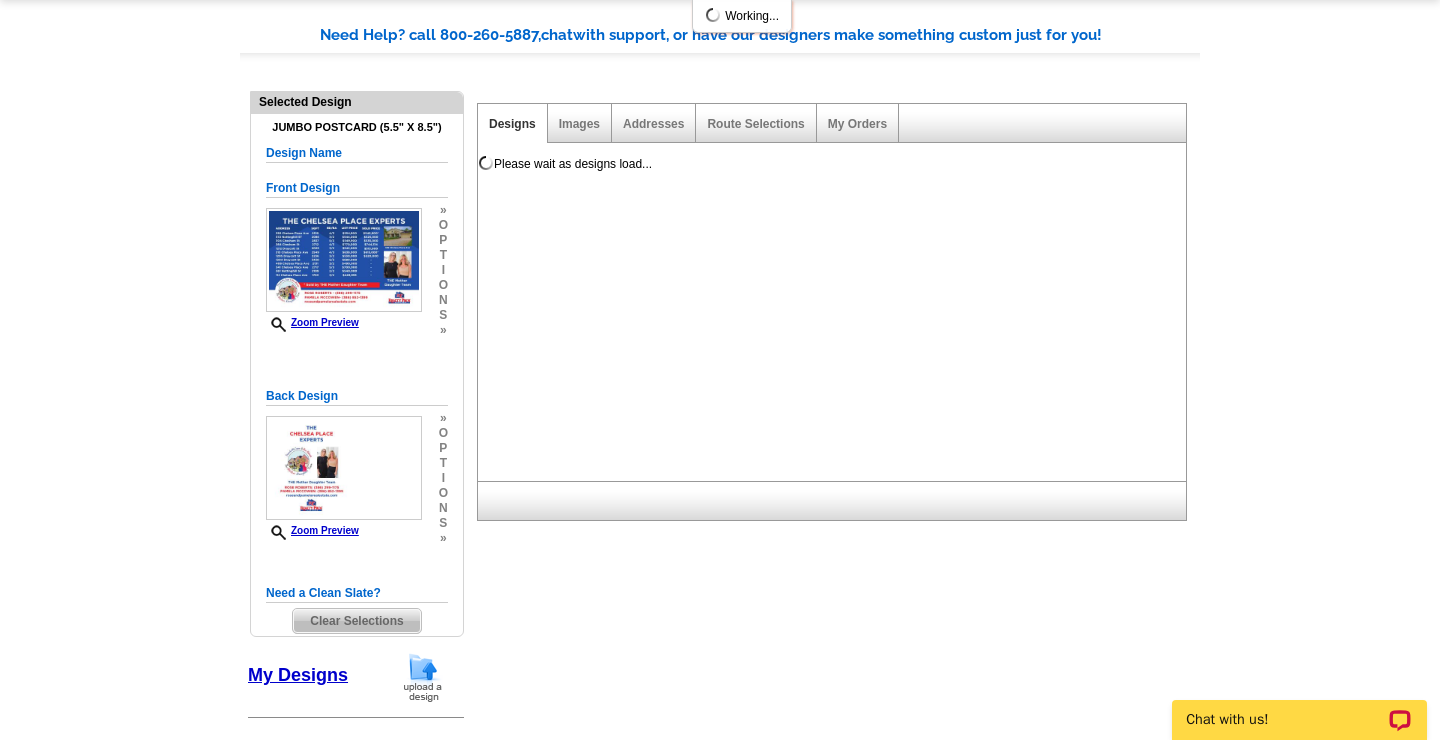 scroll, scrollTop: 0, scrollLeft: 0, axis: both 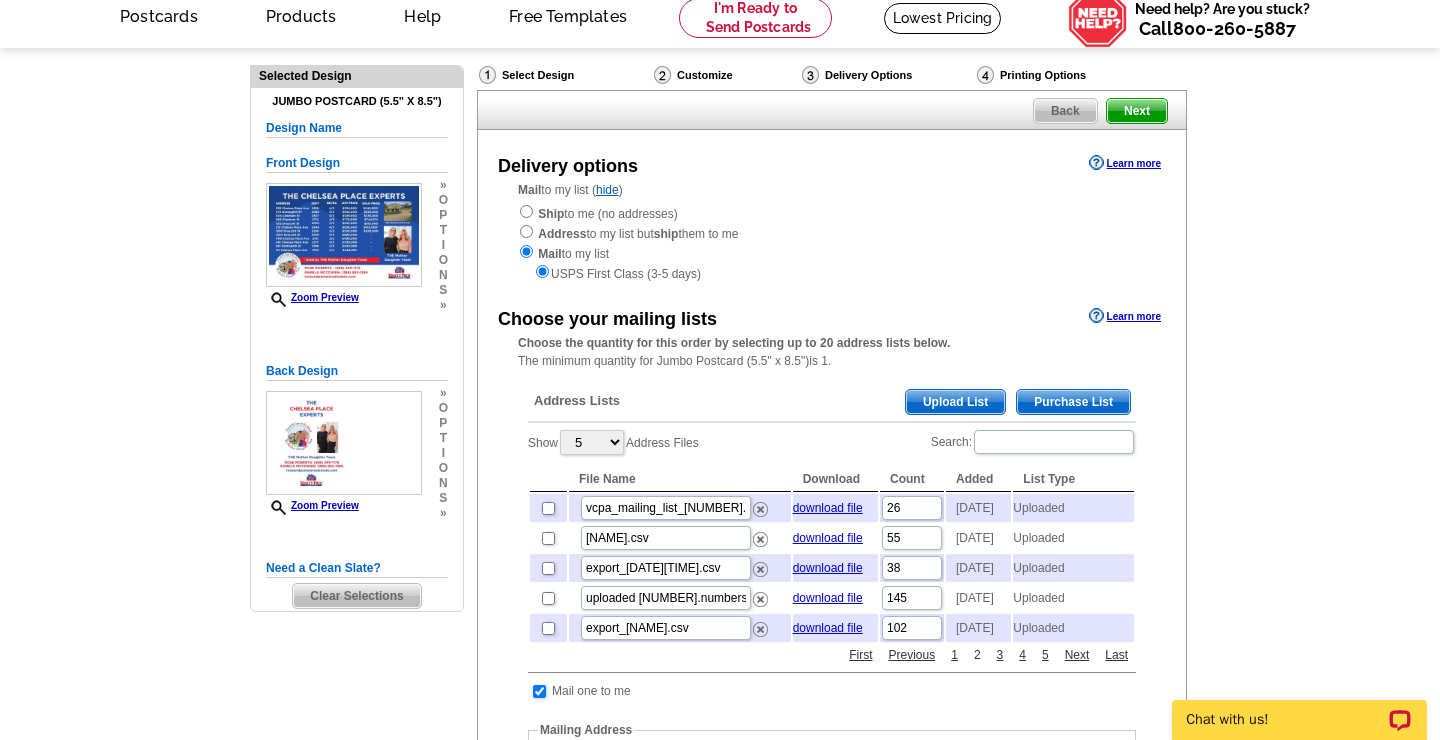 click on "2" at bounding box center [977, 655] 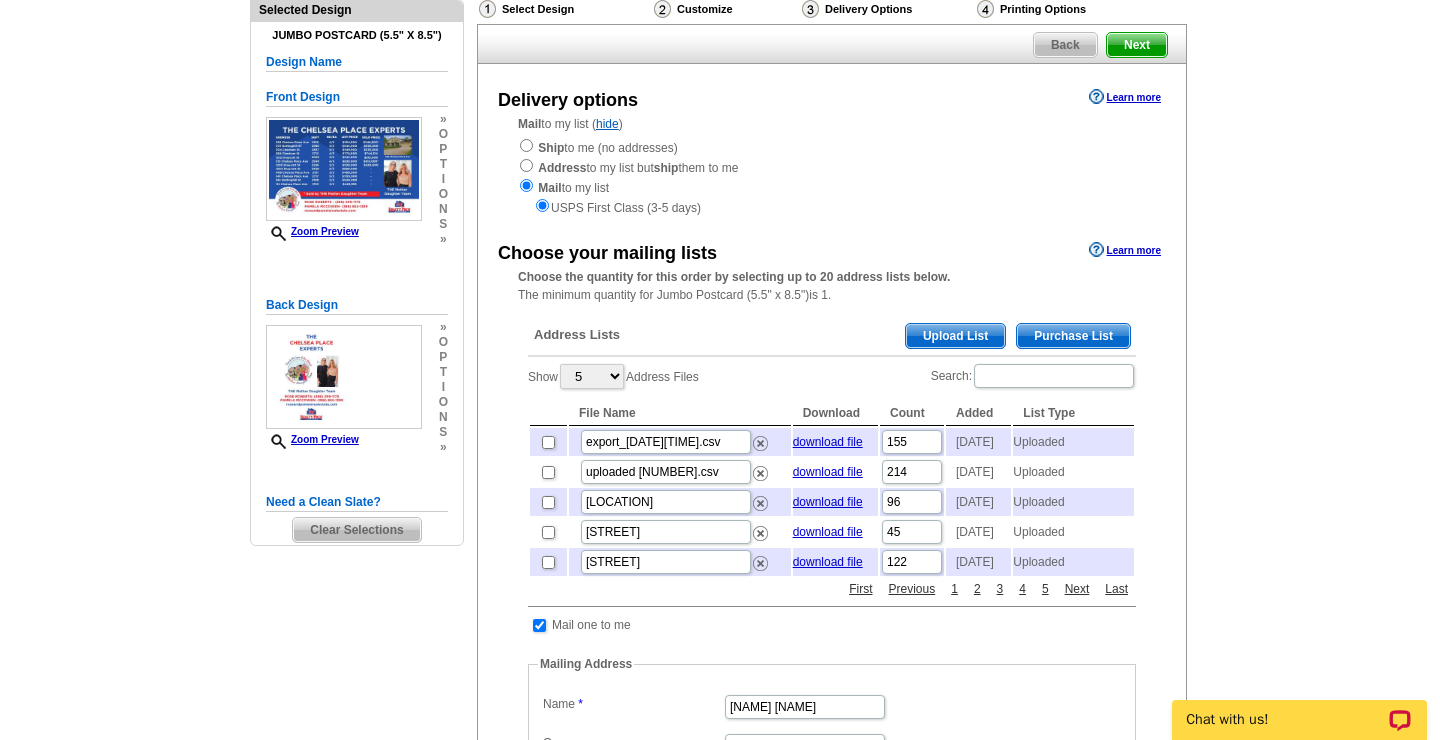 scroll, scrollTop: 157, scrollLeft: 0, axis: vertical 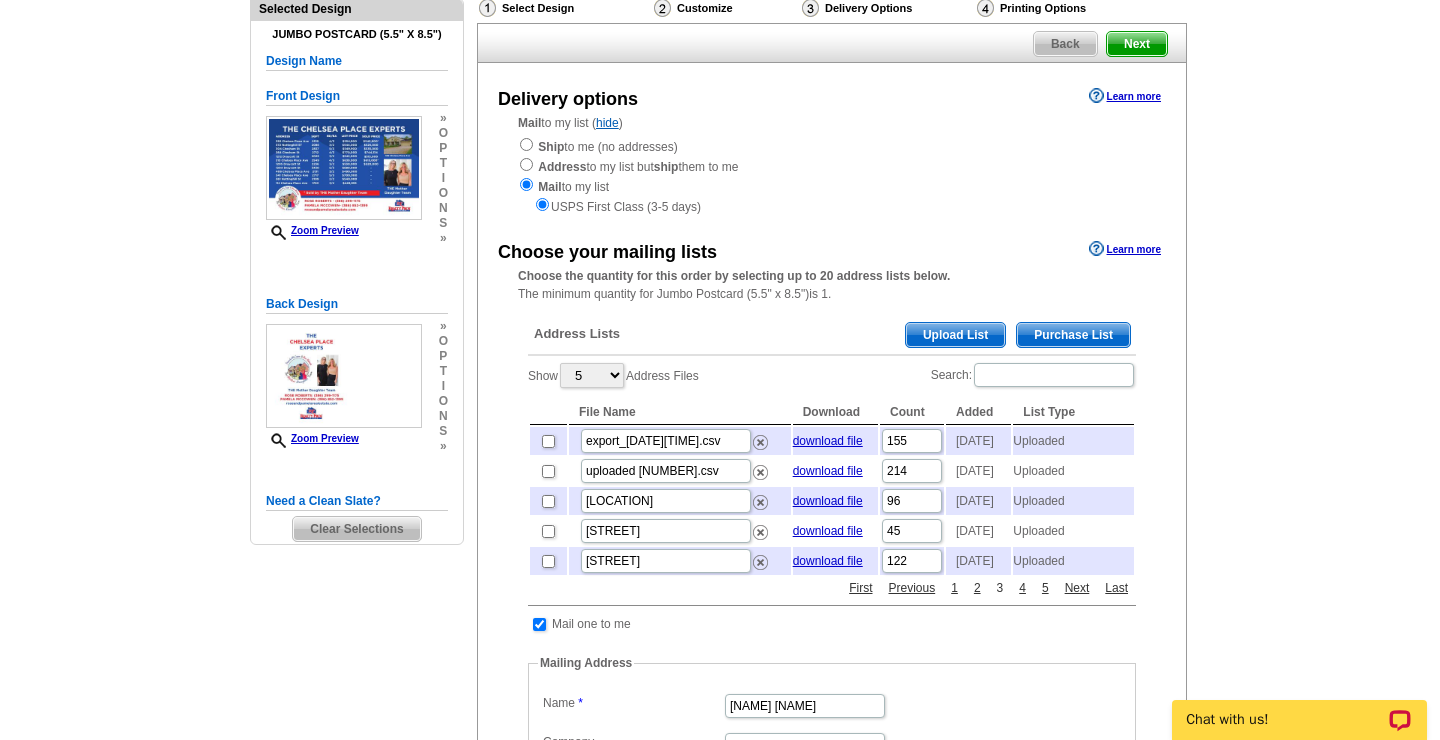 click on "3" at bounding box center (1000, 588) 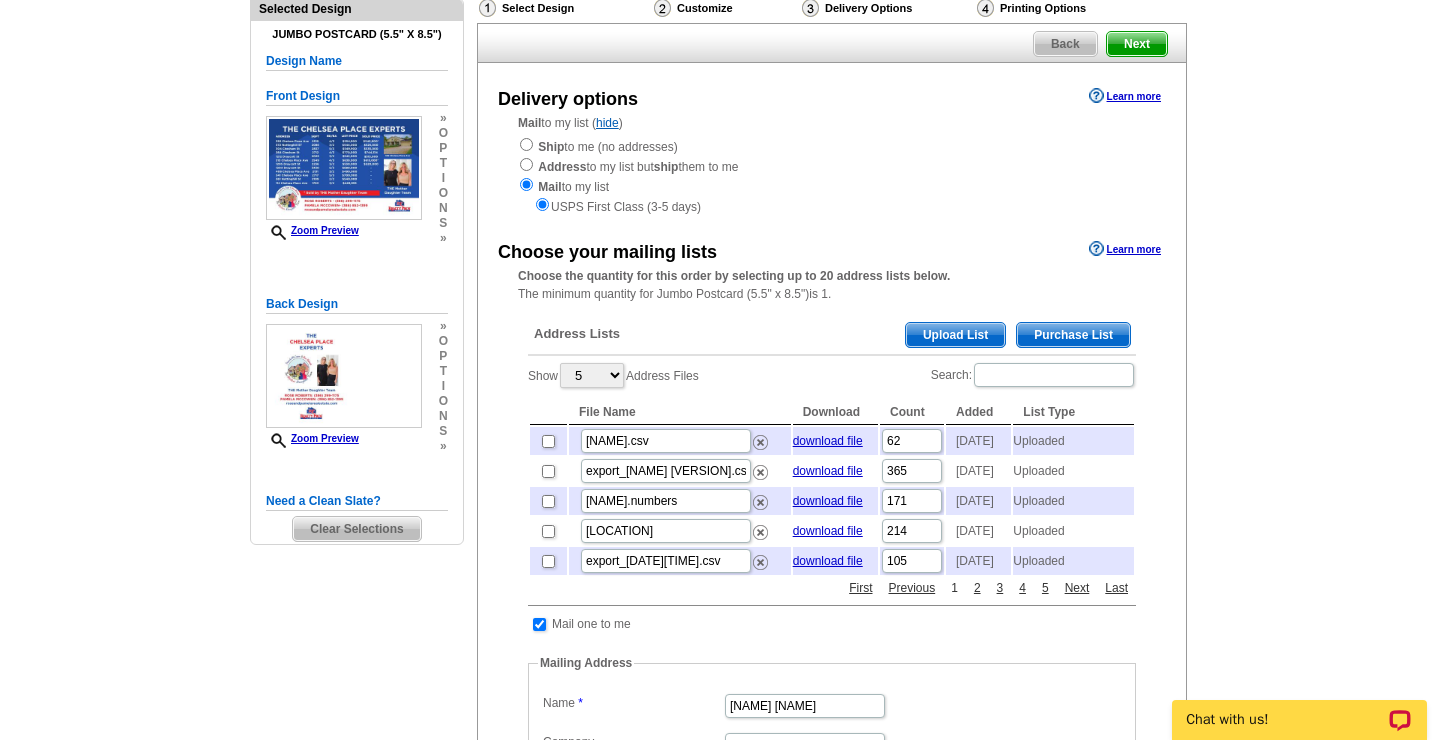 click on "1" at bounding box center [954, 588] 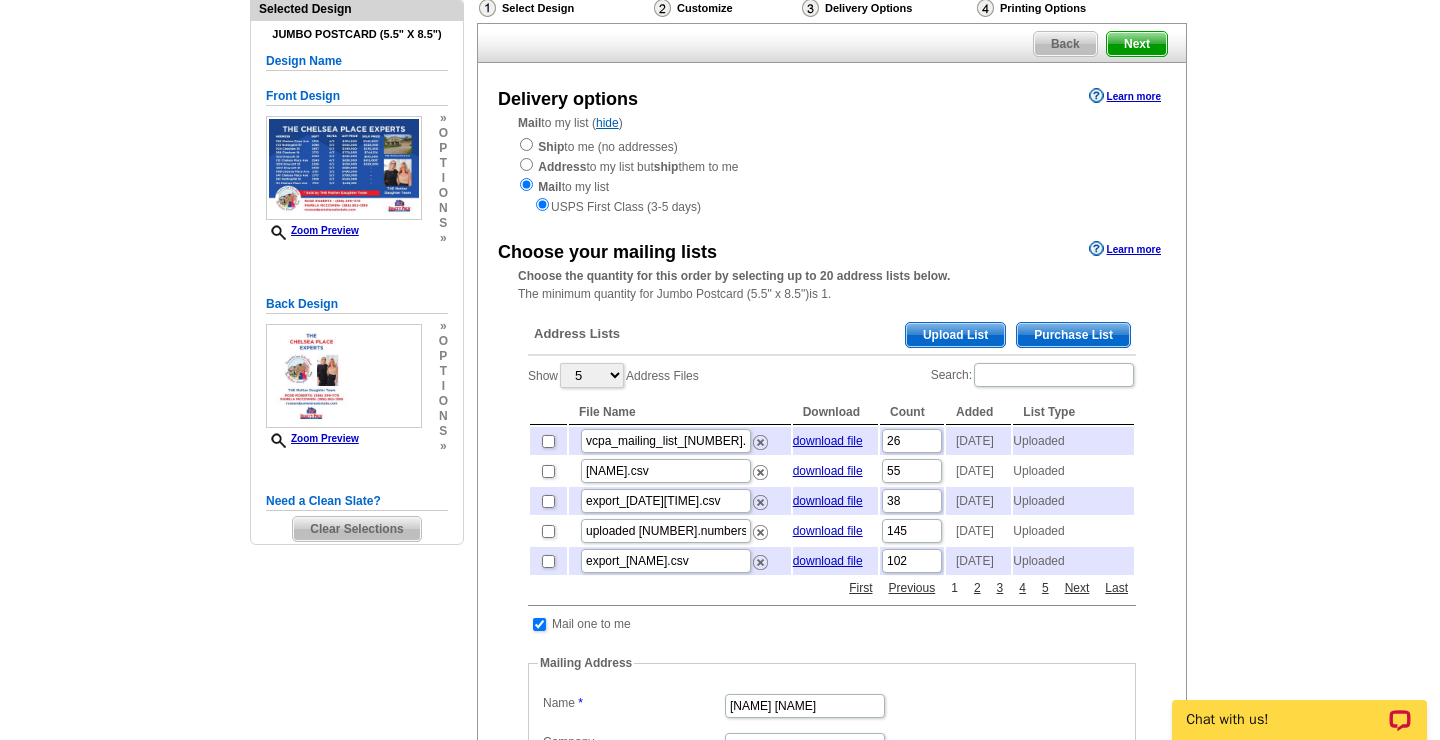 click on "1" at bounding box center (954, 588) 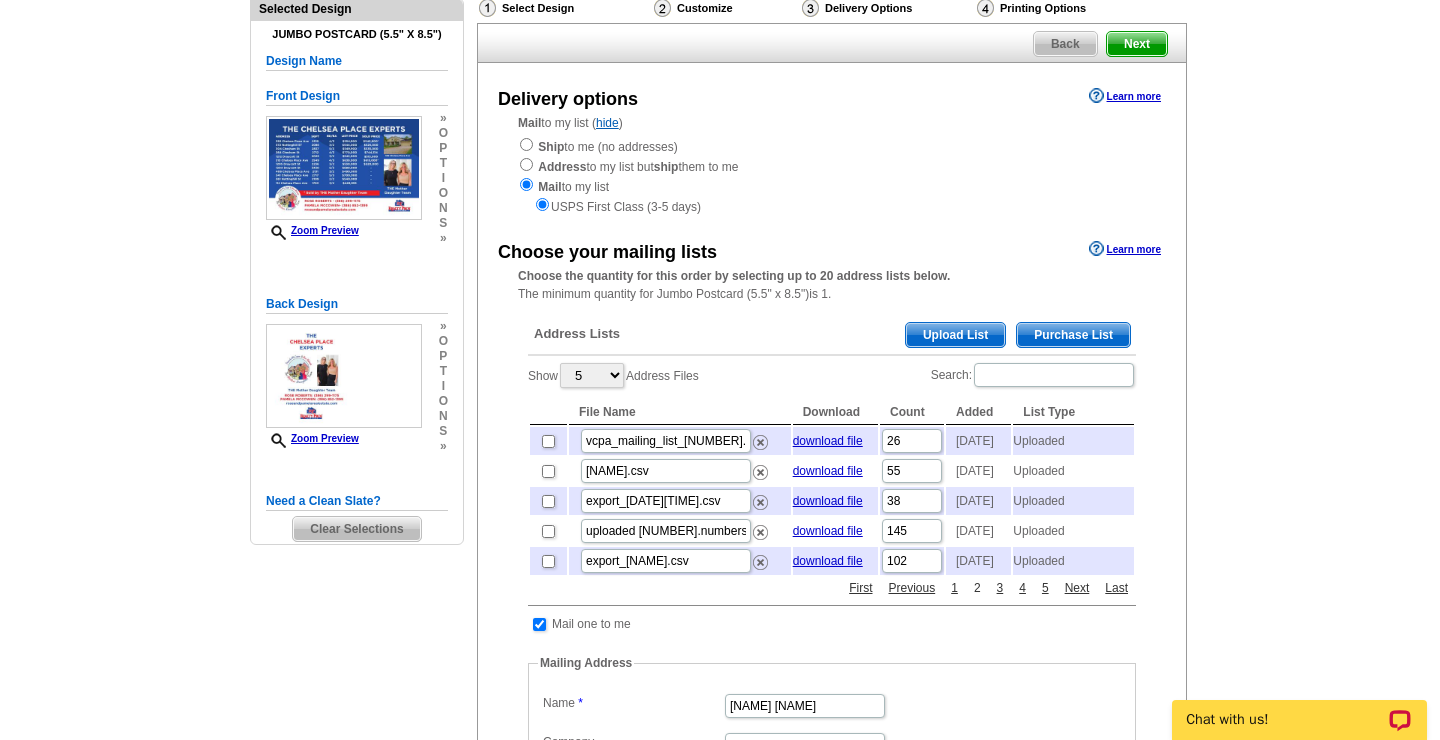 click on "2" at bounding box center [977, 588] 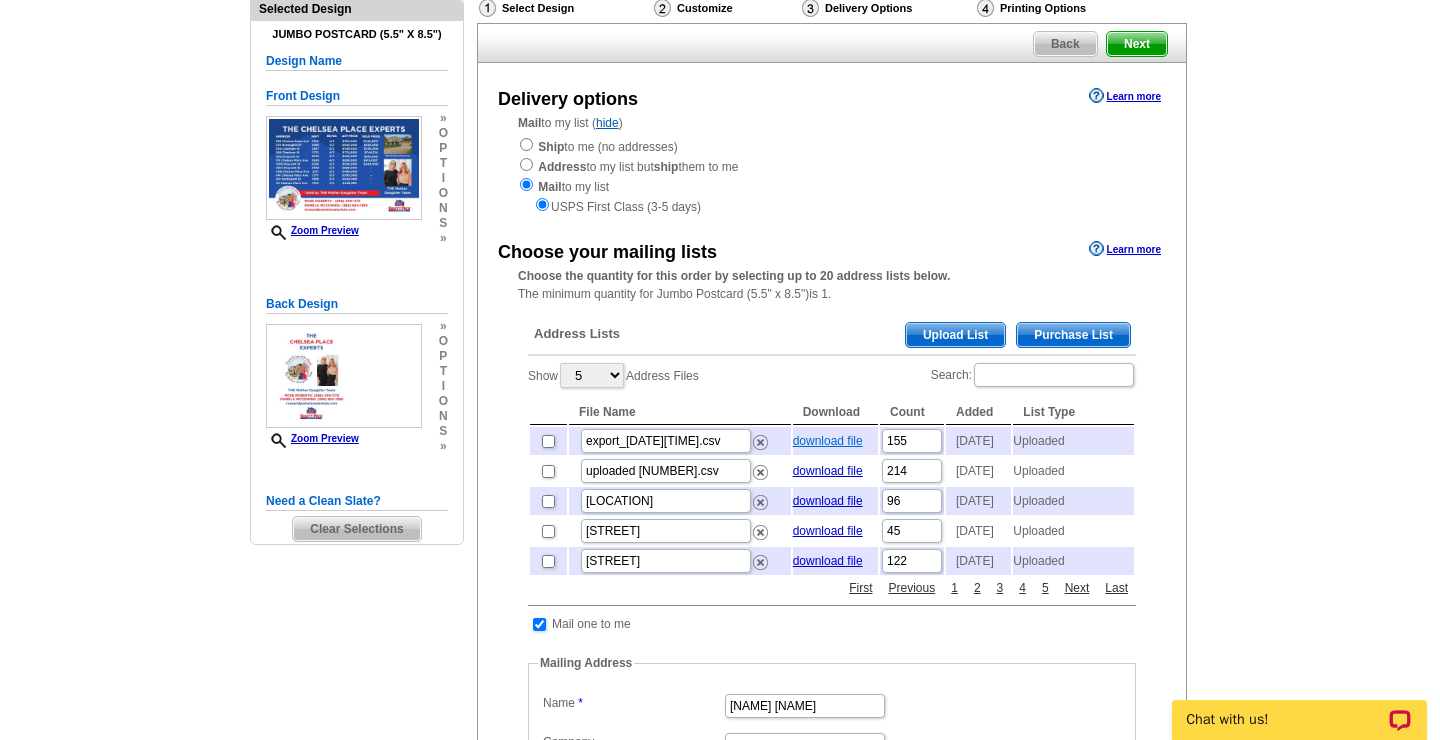 click on "download file" at bounding box center (828, 441) 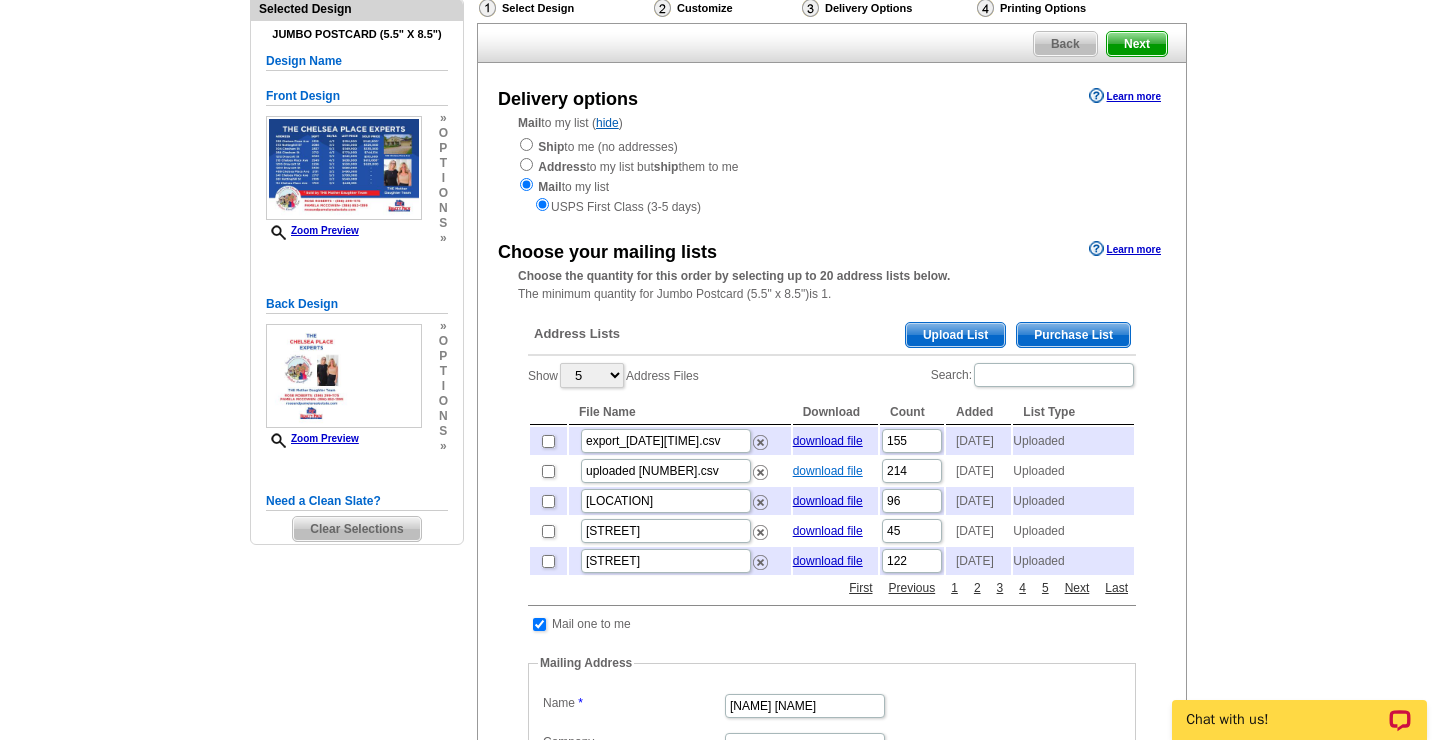 click on "download file" at bounding box center (828, 471) 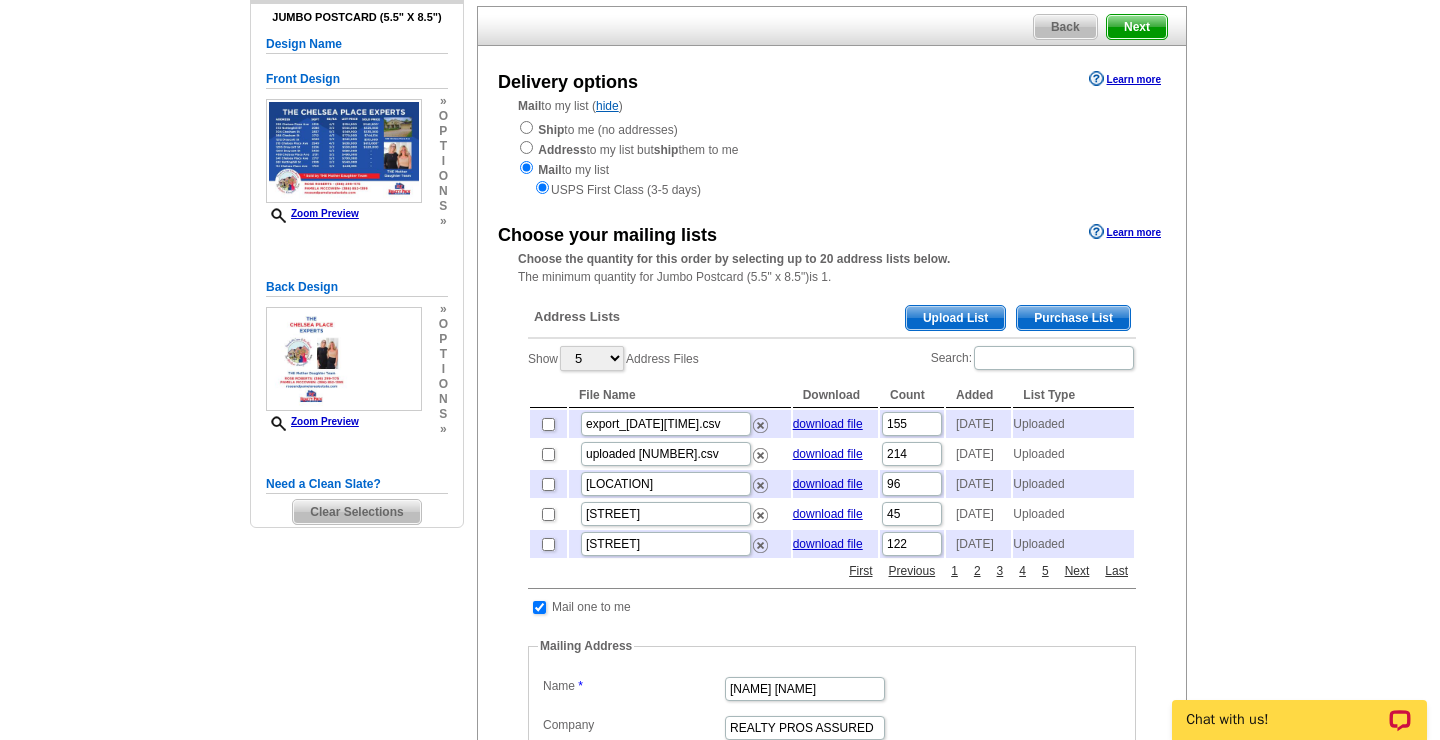 scroll, scrollTop: 178, scrollLeft: 0, axis: vertical 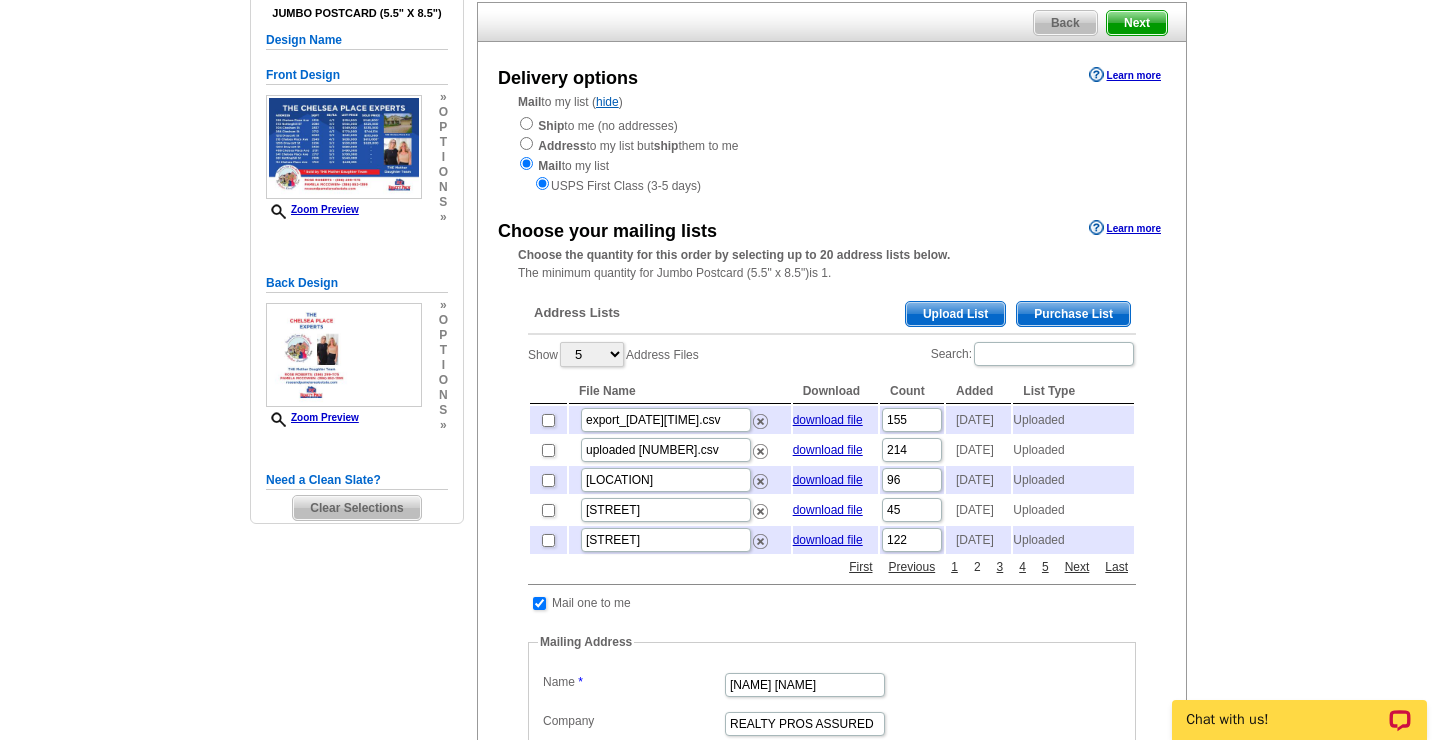 click on "2" at bounding box center (977, 567) 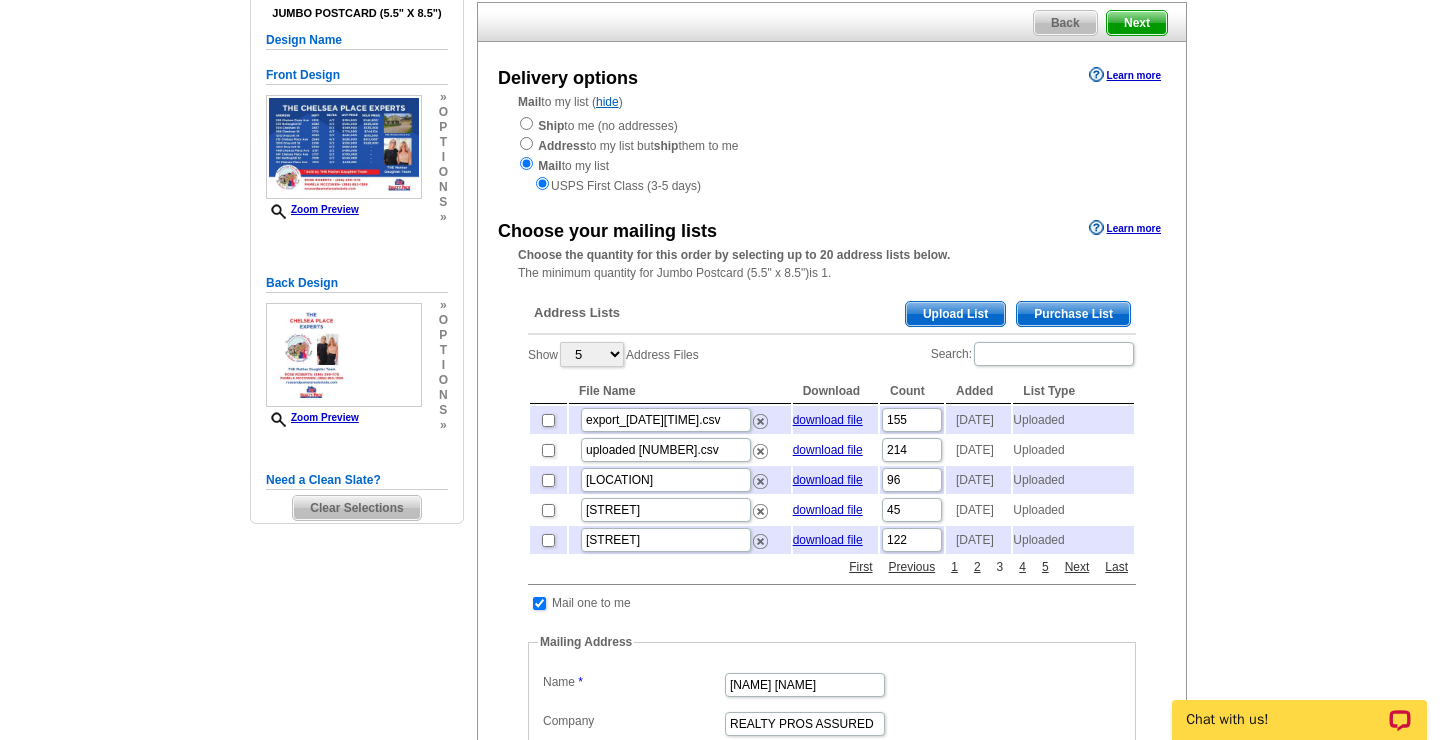 click on "3" at bounding box center (1000, 567) 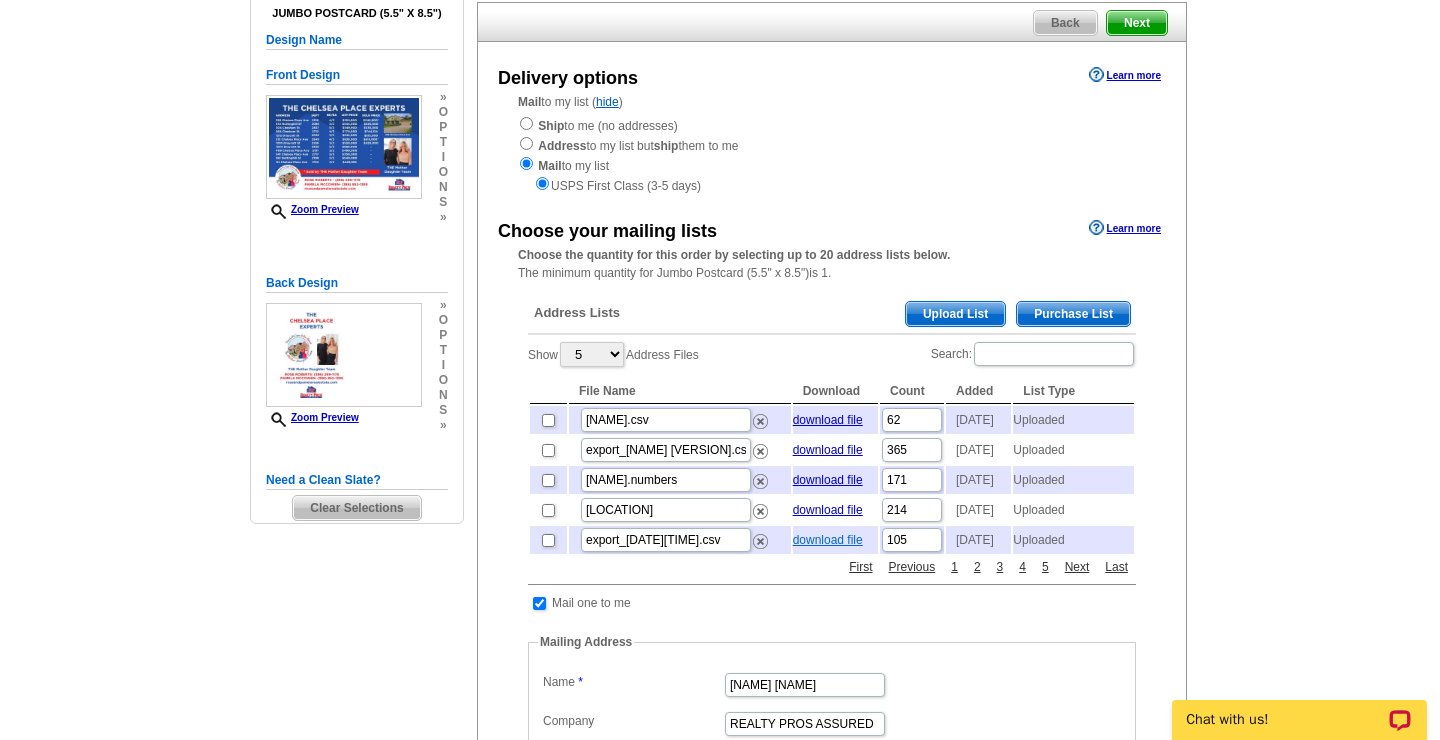 click on "download file" at bounding box center [828, 540] 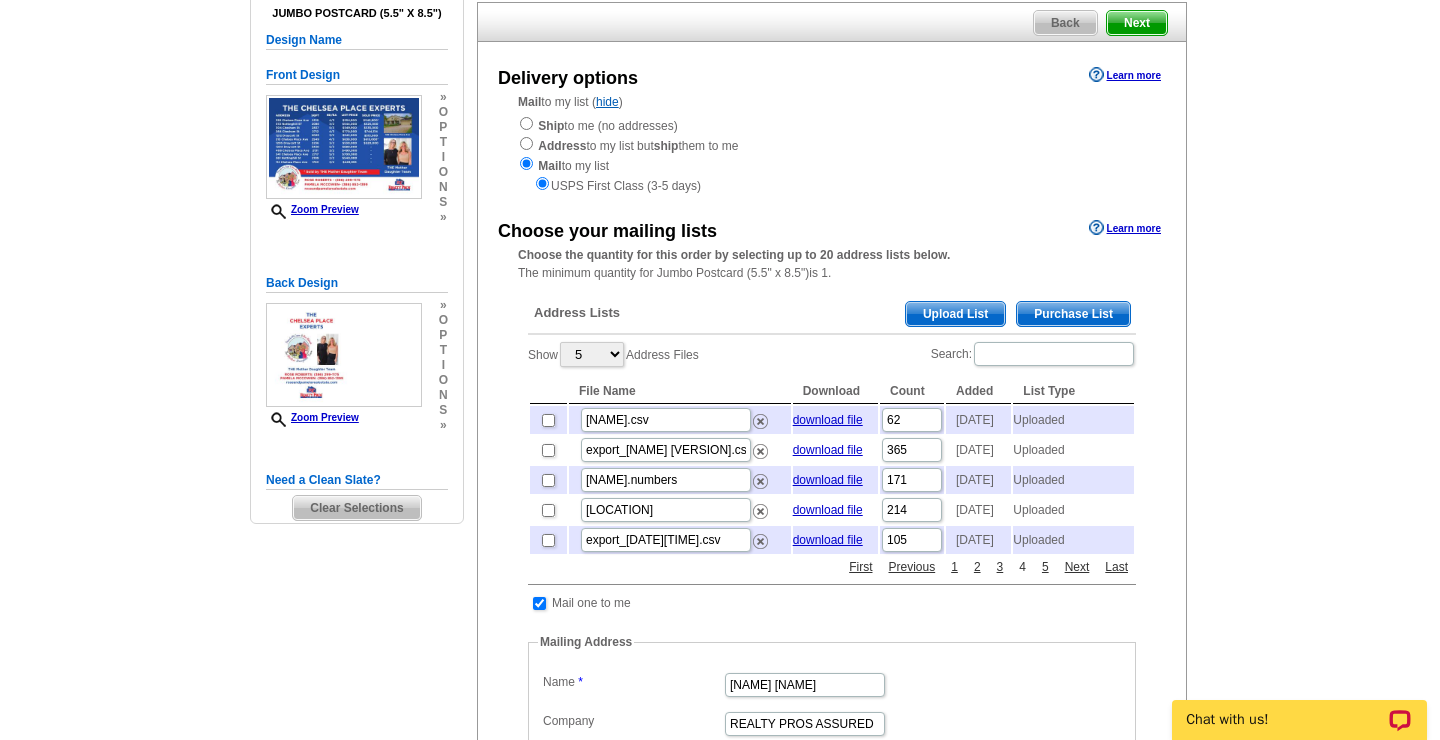 click on "4" at bounding box center [1022, 567] 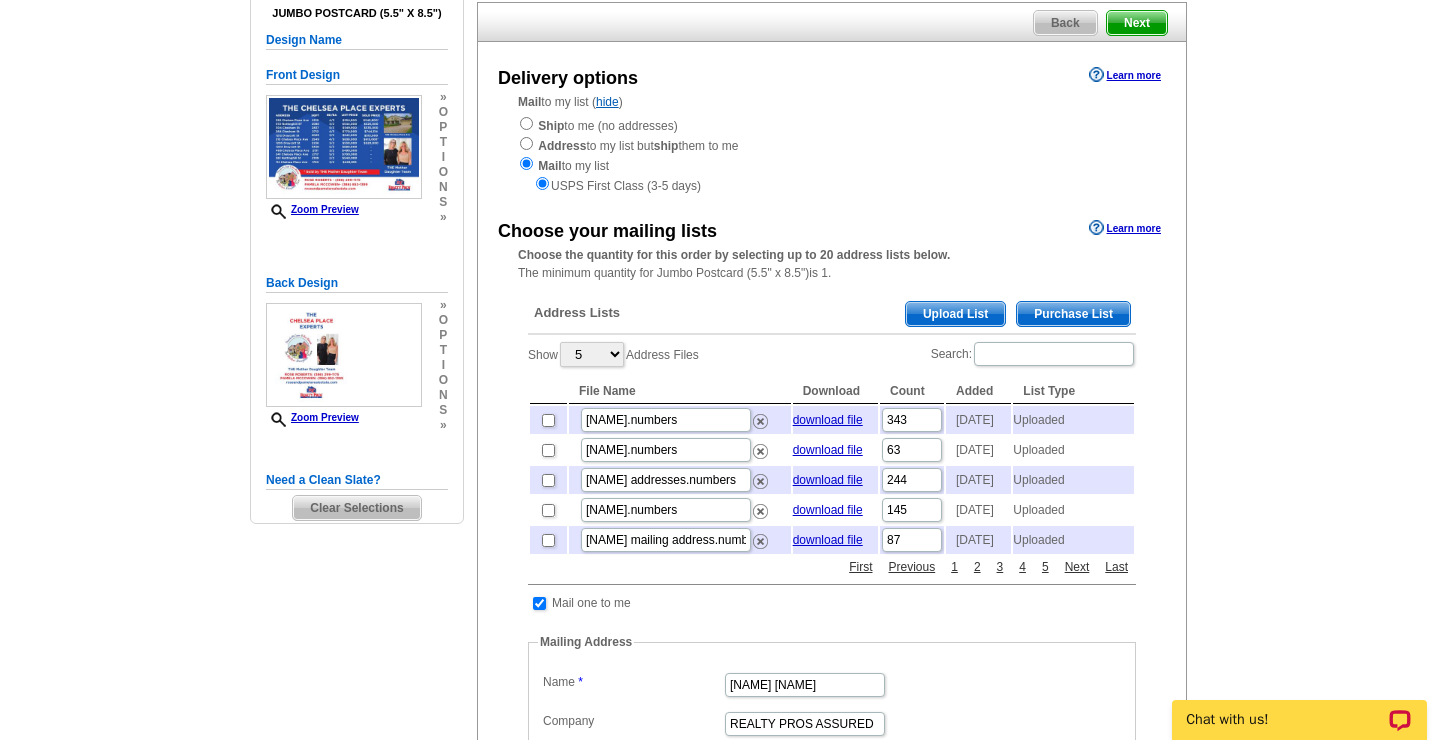 click at bounding box center (548, 480) 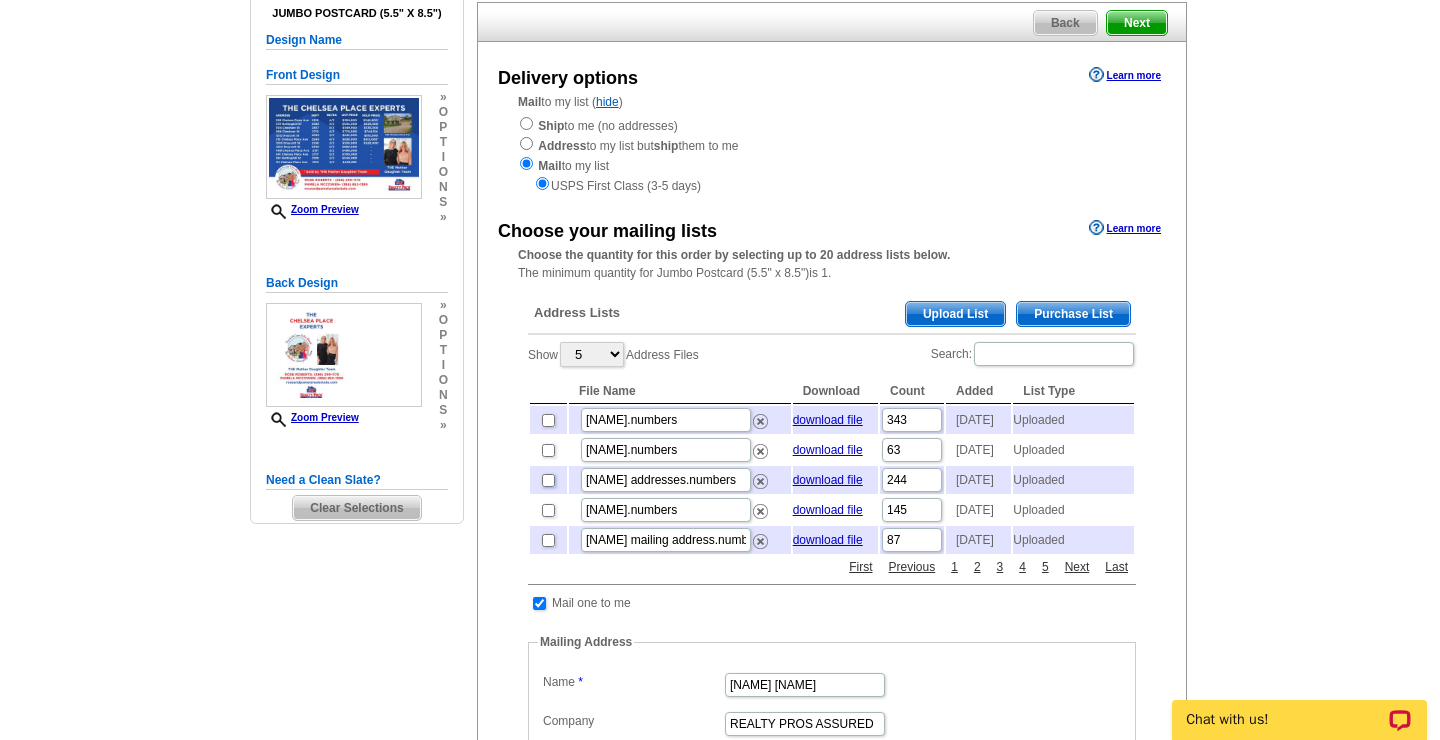 click at bounding box center [548, 480] 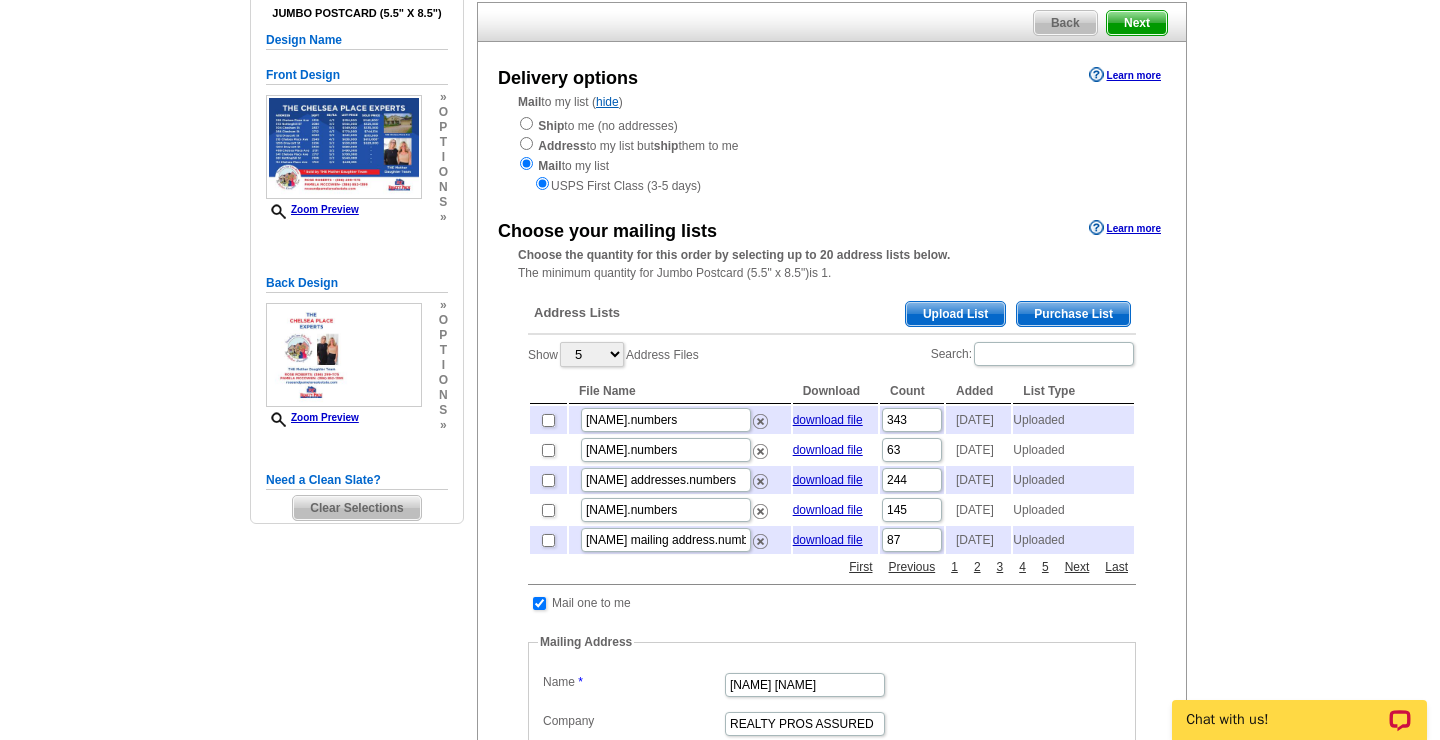 checkbox on "true" 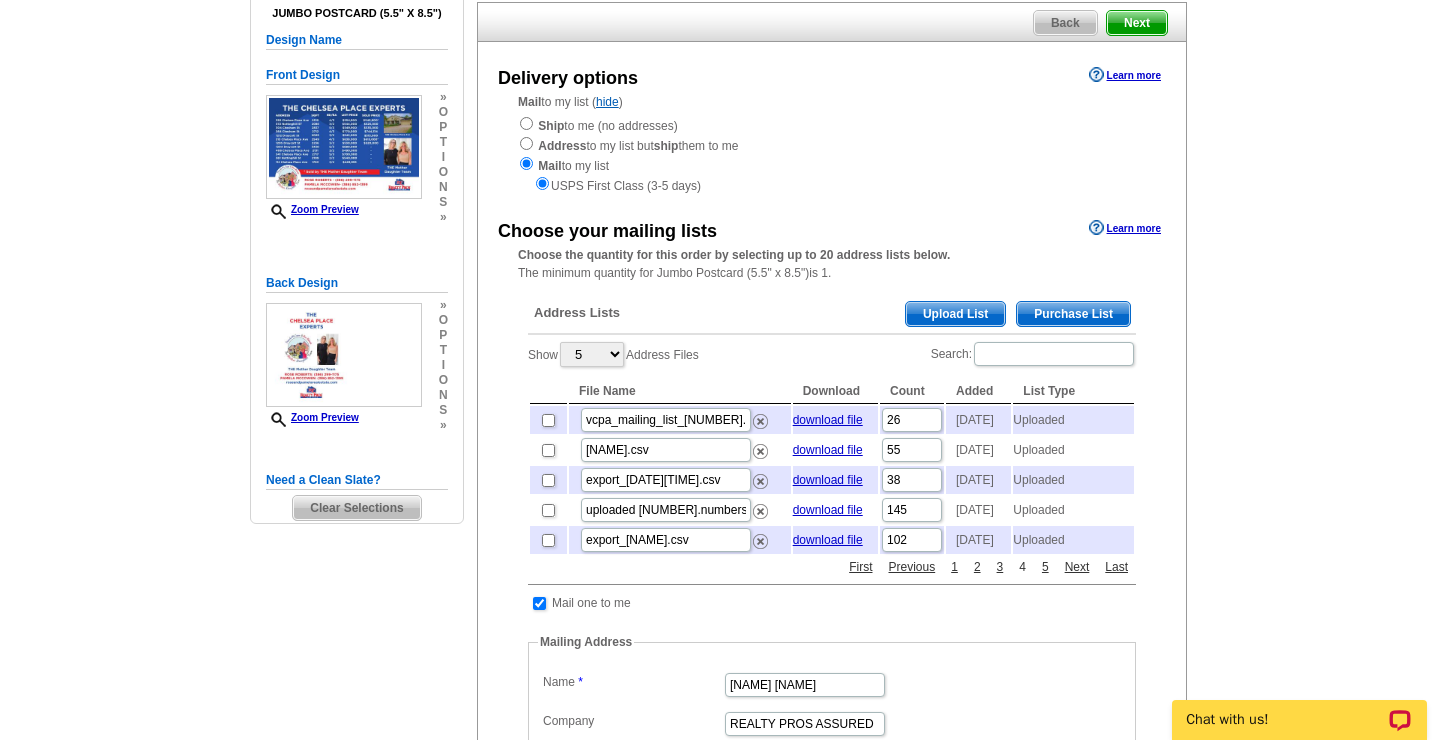 click on "4" at bounding box center (1022, 567) 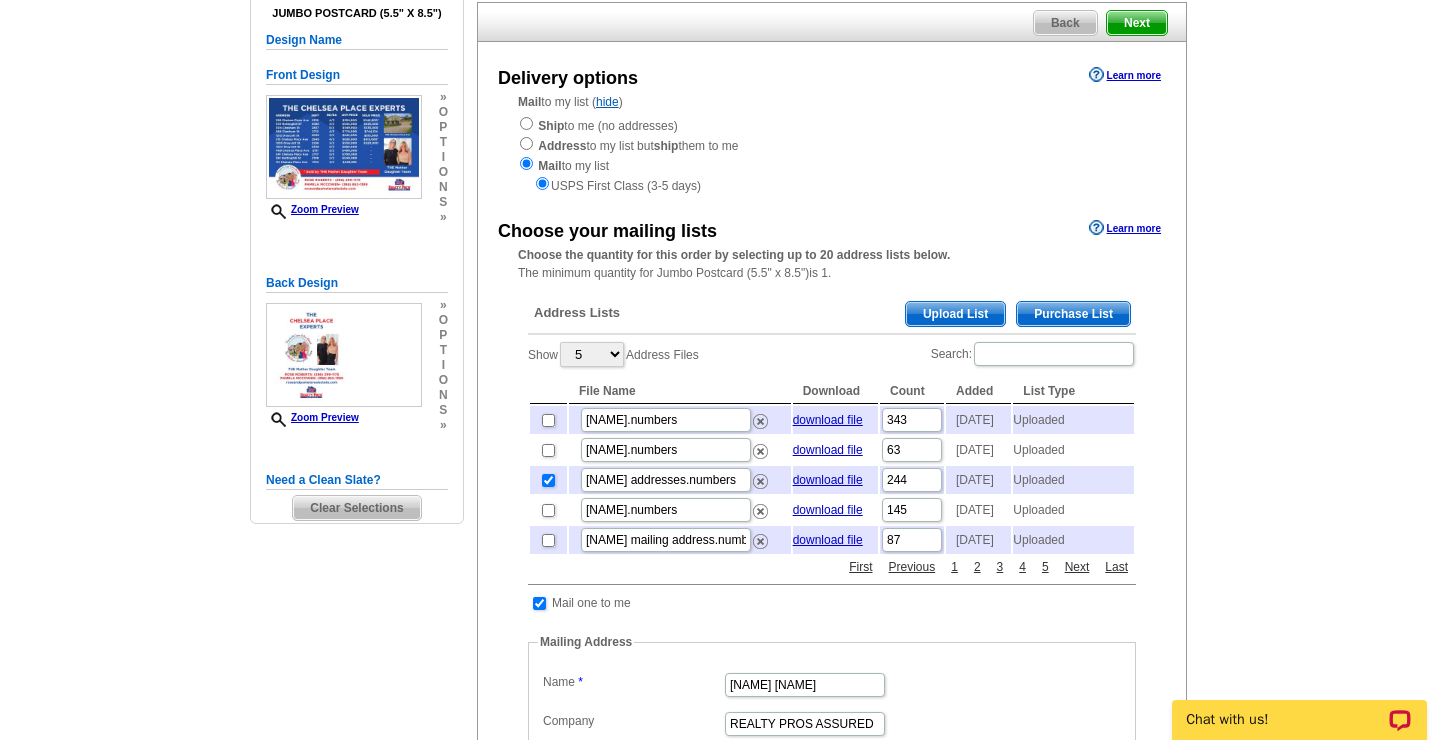 click on "Upload List" at bounding box center [955, 314] 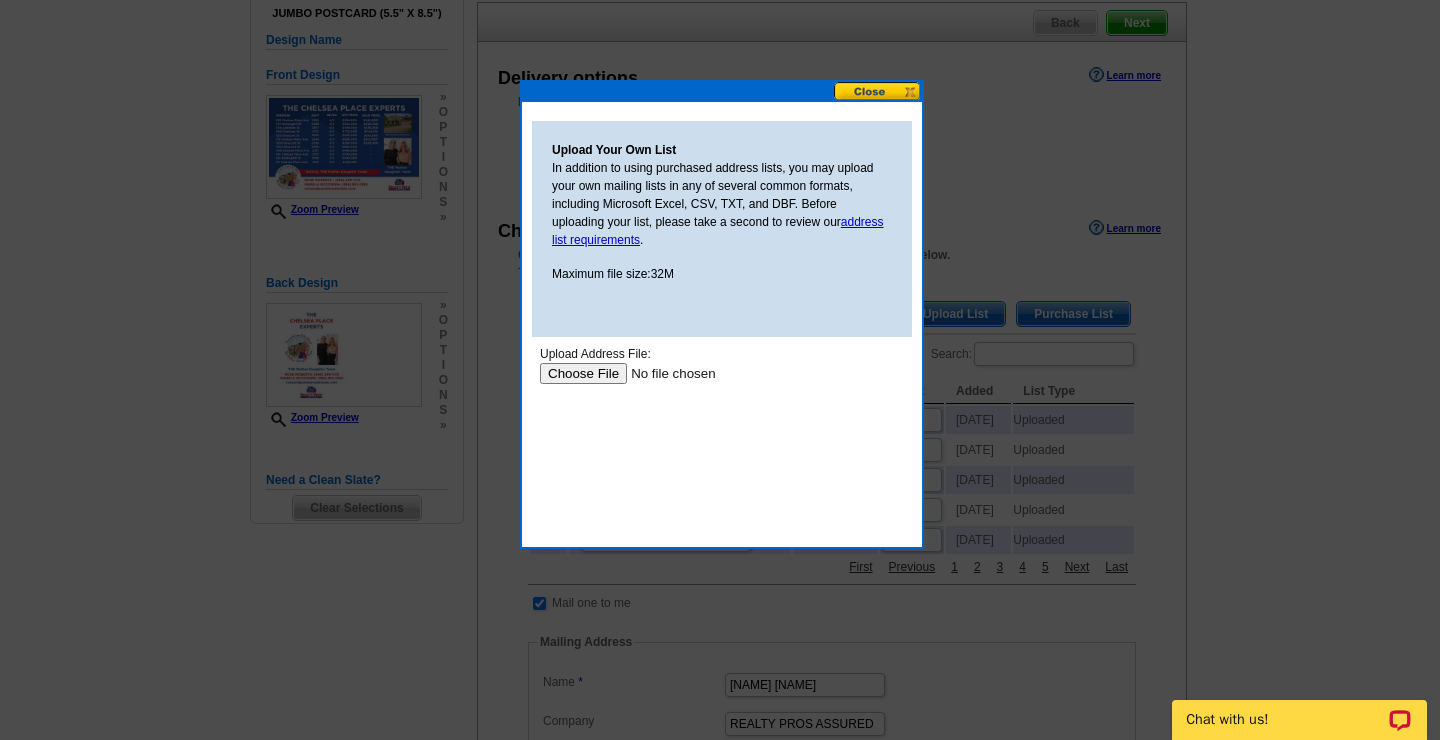 scroll, scrollTop: 0, scrollLeft: 0, axis: both 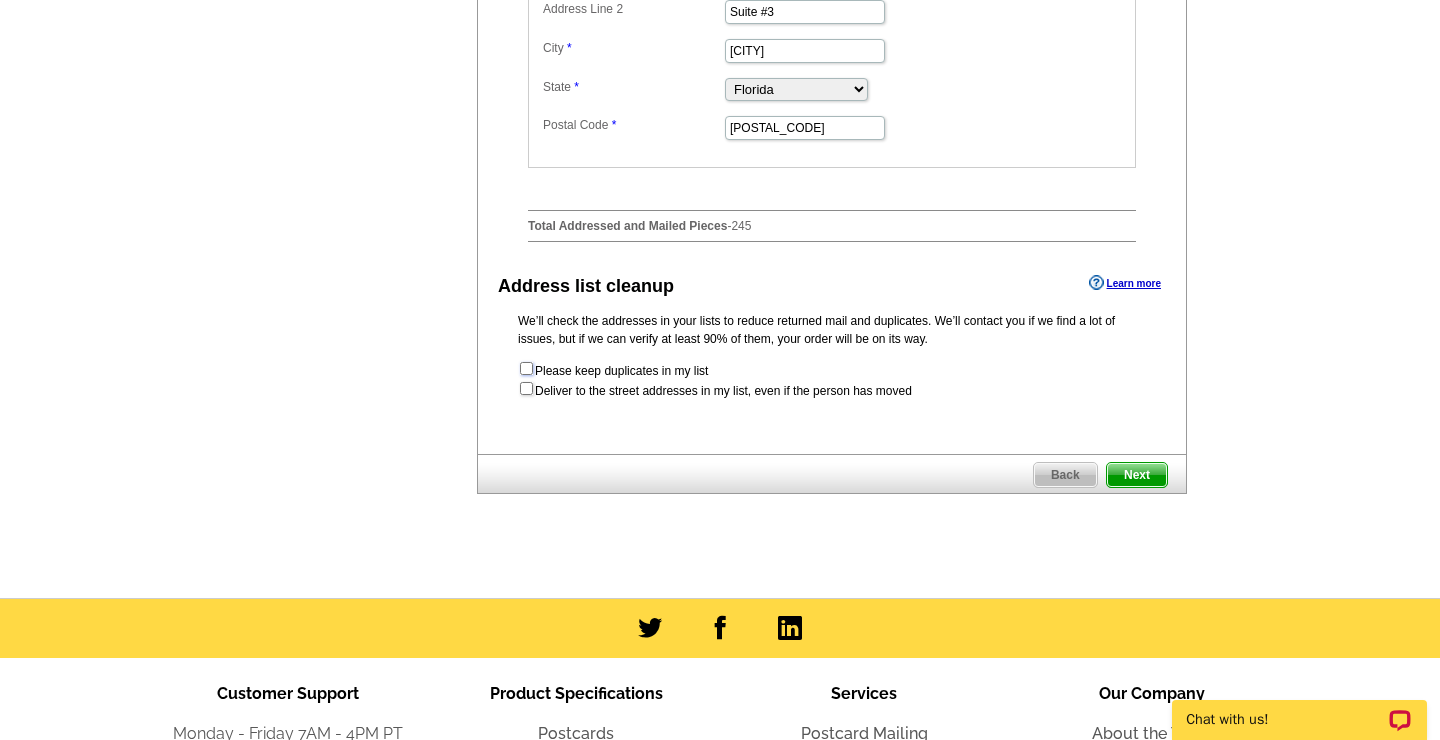 click at bounding box center [526, 368] 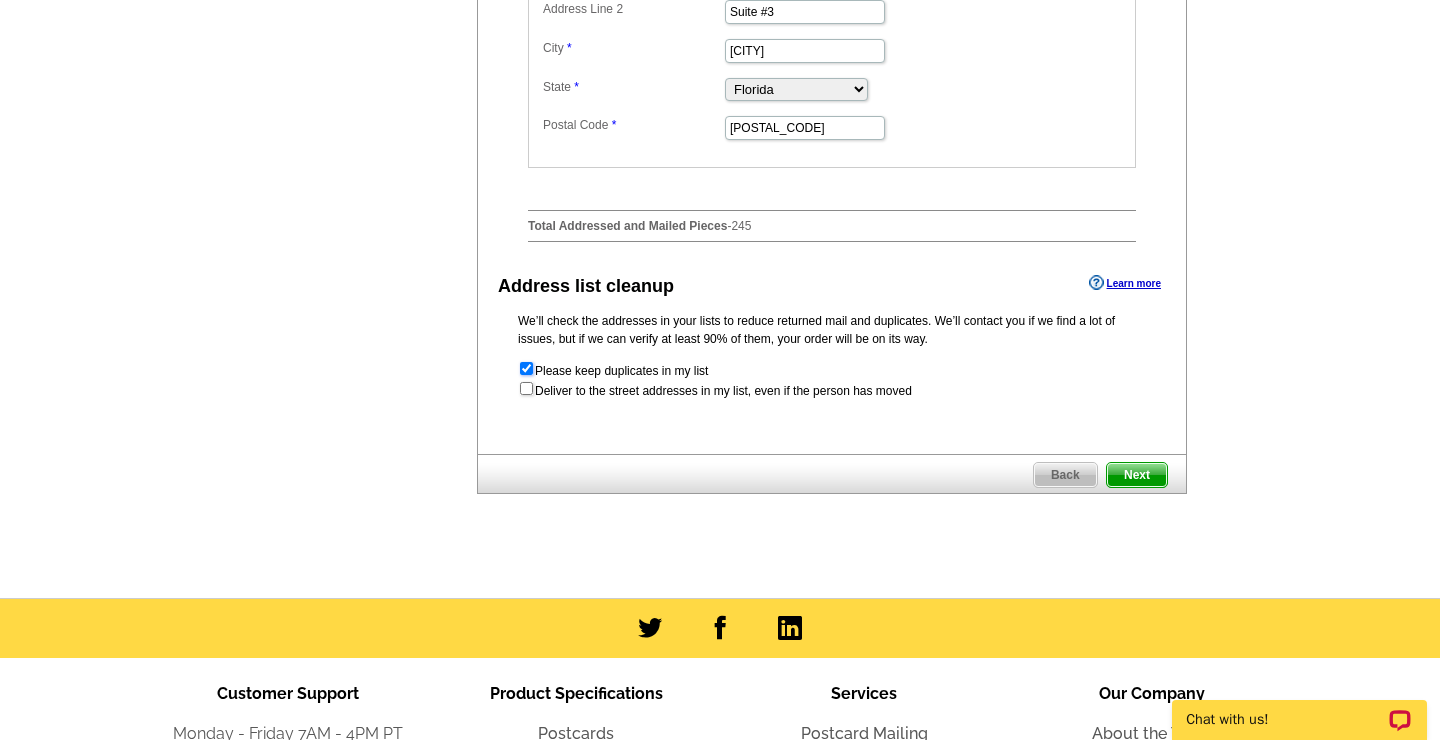 scroll, scrollTop: 0, scrollLeft: 0, axis: both 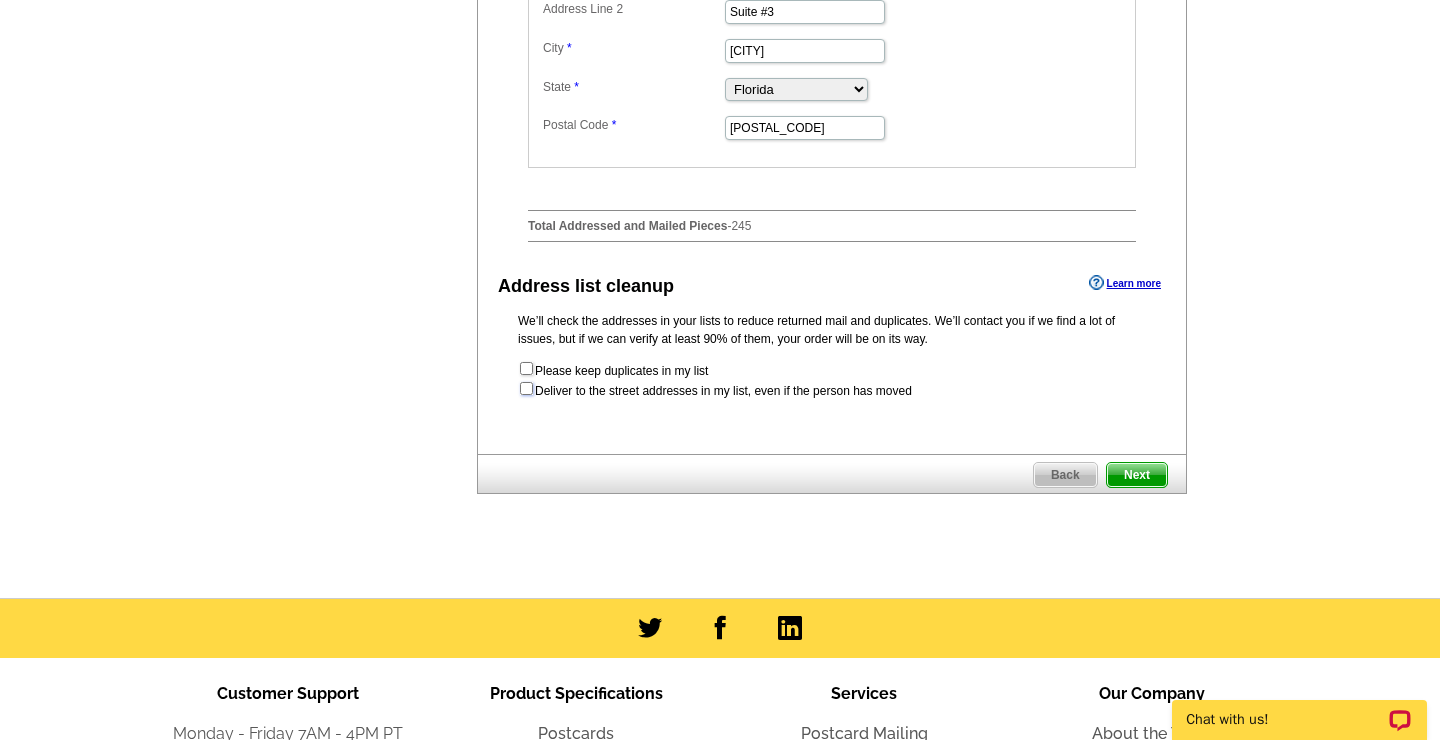click at bounding box center [526, 388] 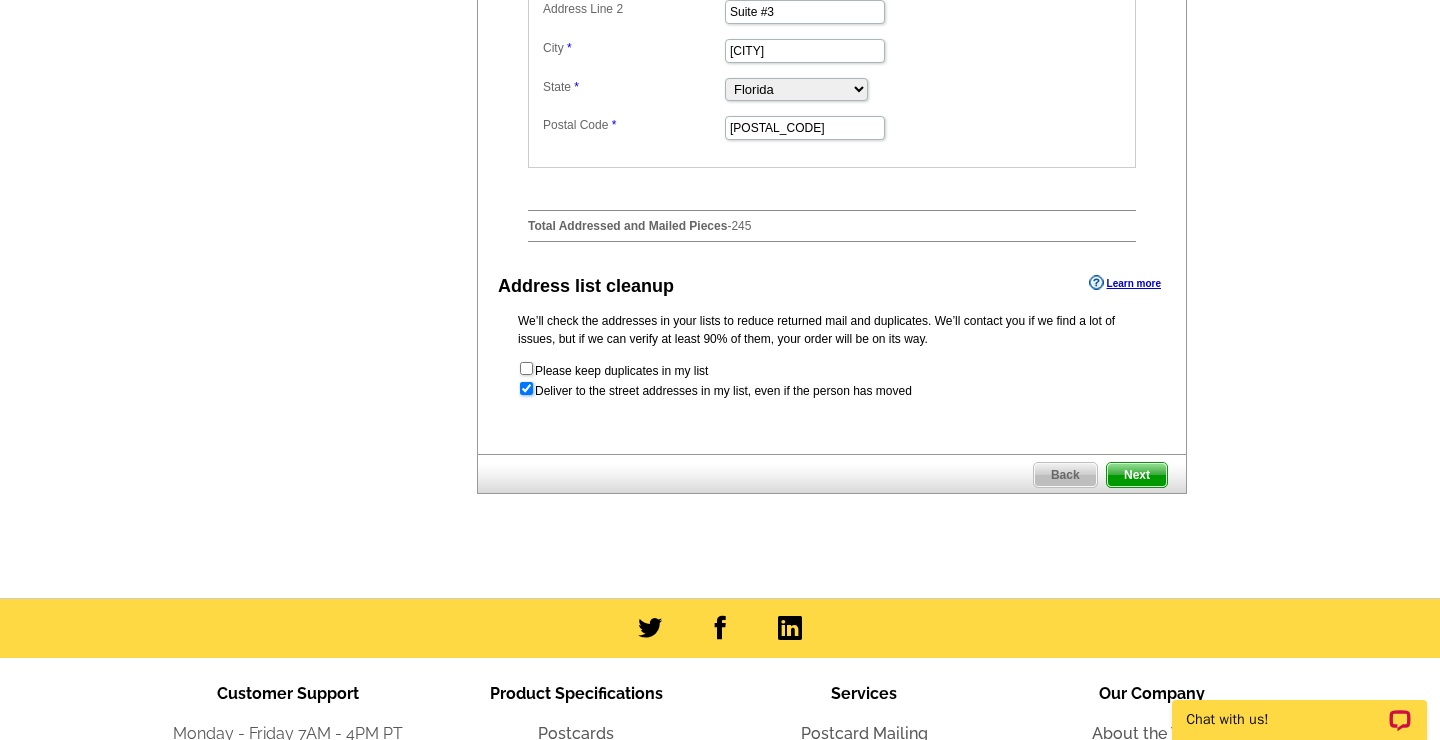 radio on "true" 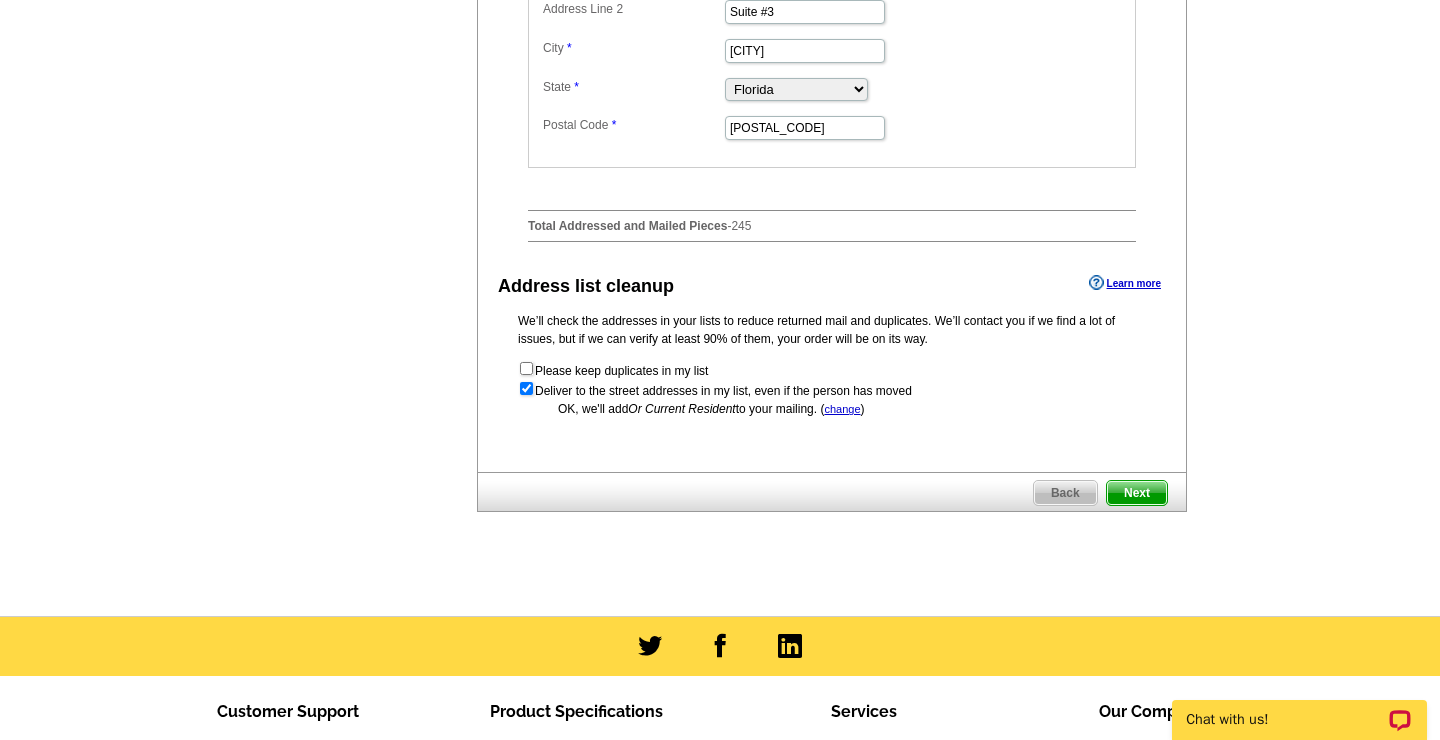 click on "Next" at bounding box center (1137, 493) 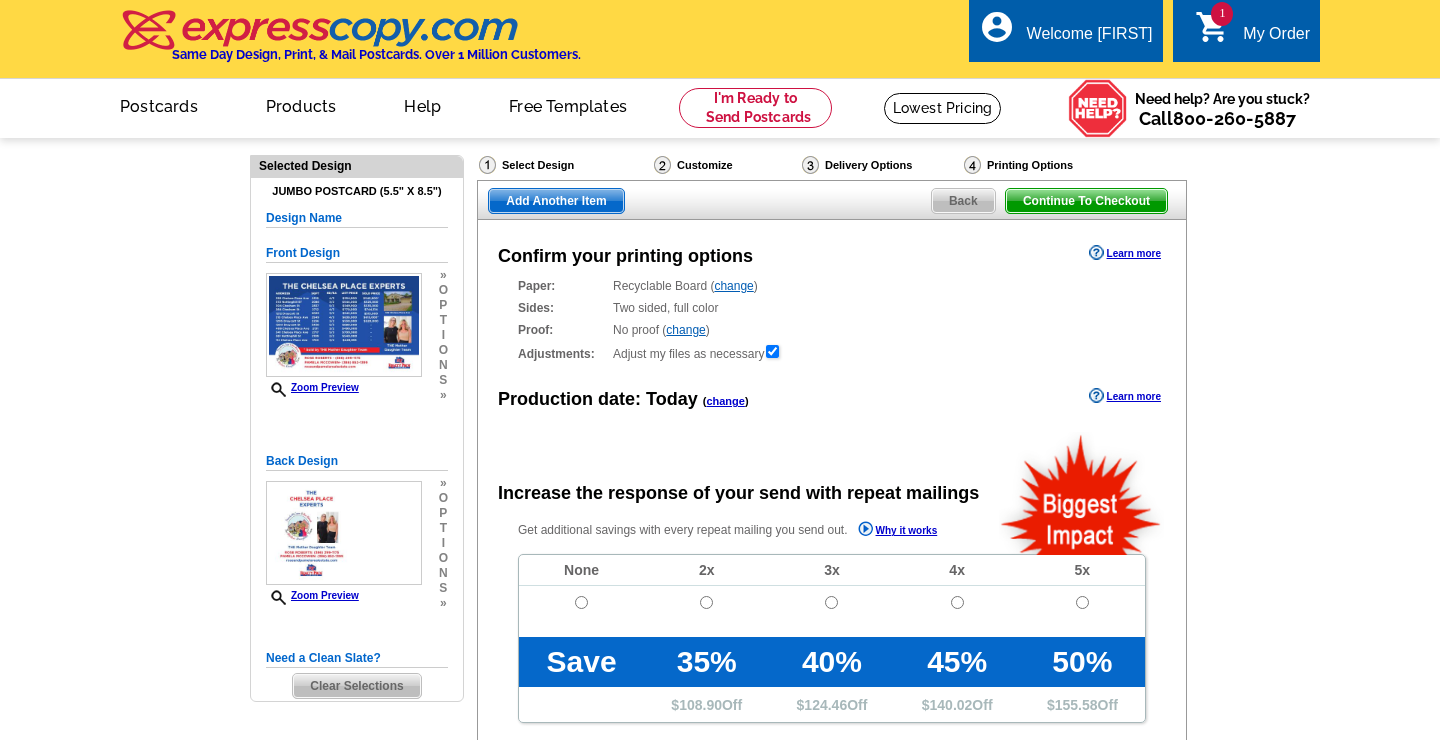 scroll, scrollTop: 0, scrollLeft: 0, axis: both 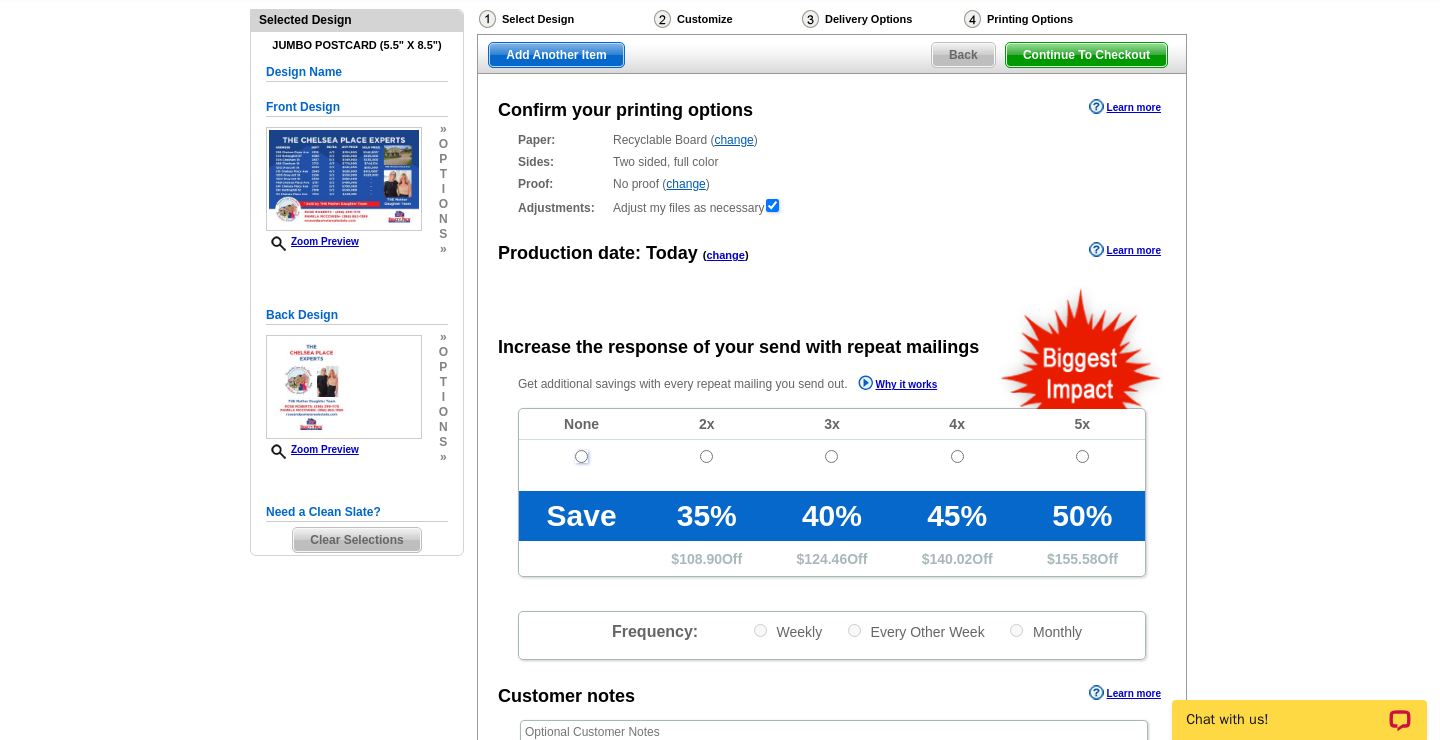 click at bounding box center (581, 456) 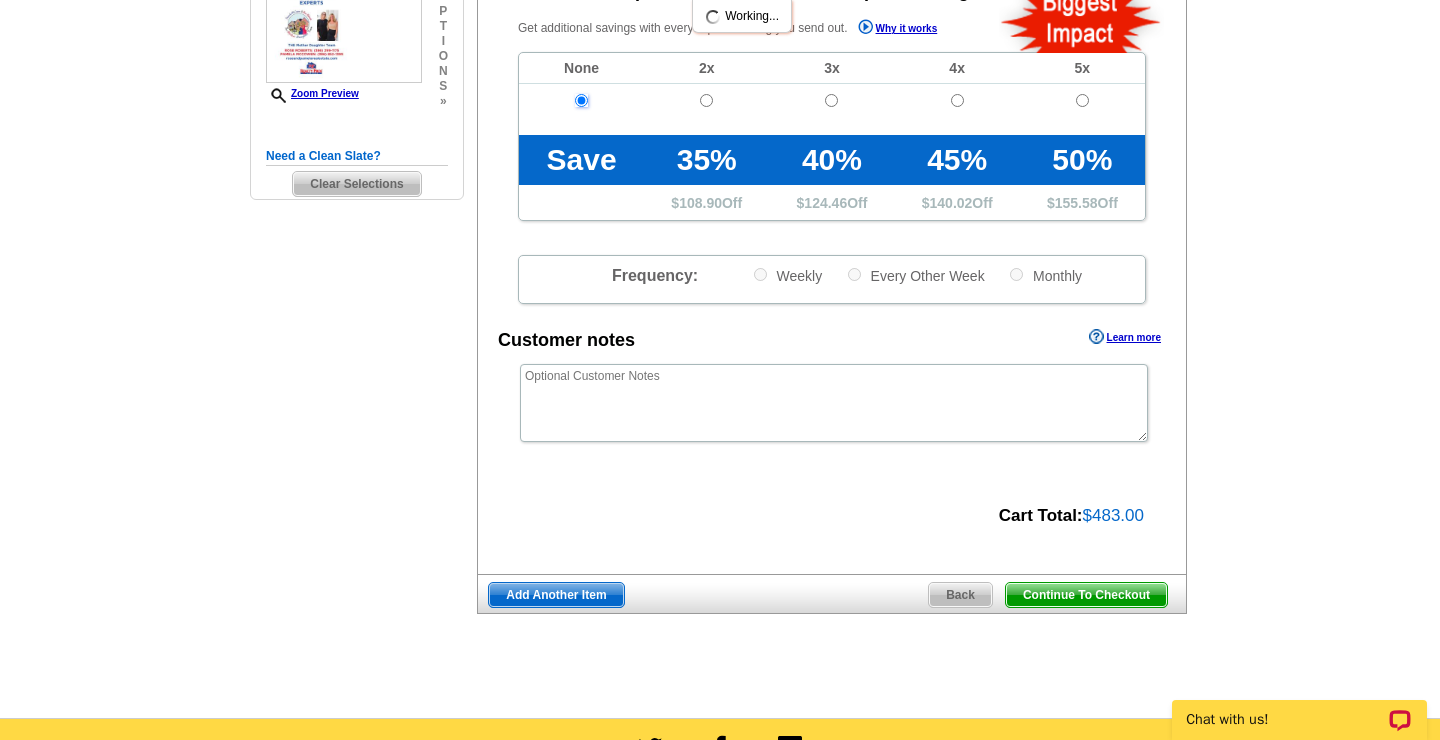 scroll, scrollTop: 500, scrollLeft: 0, axis: vertical 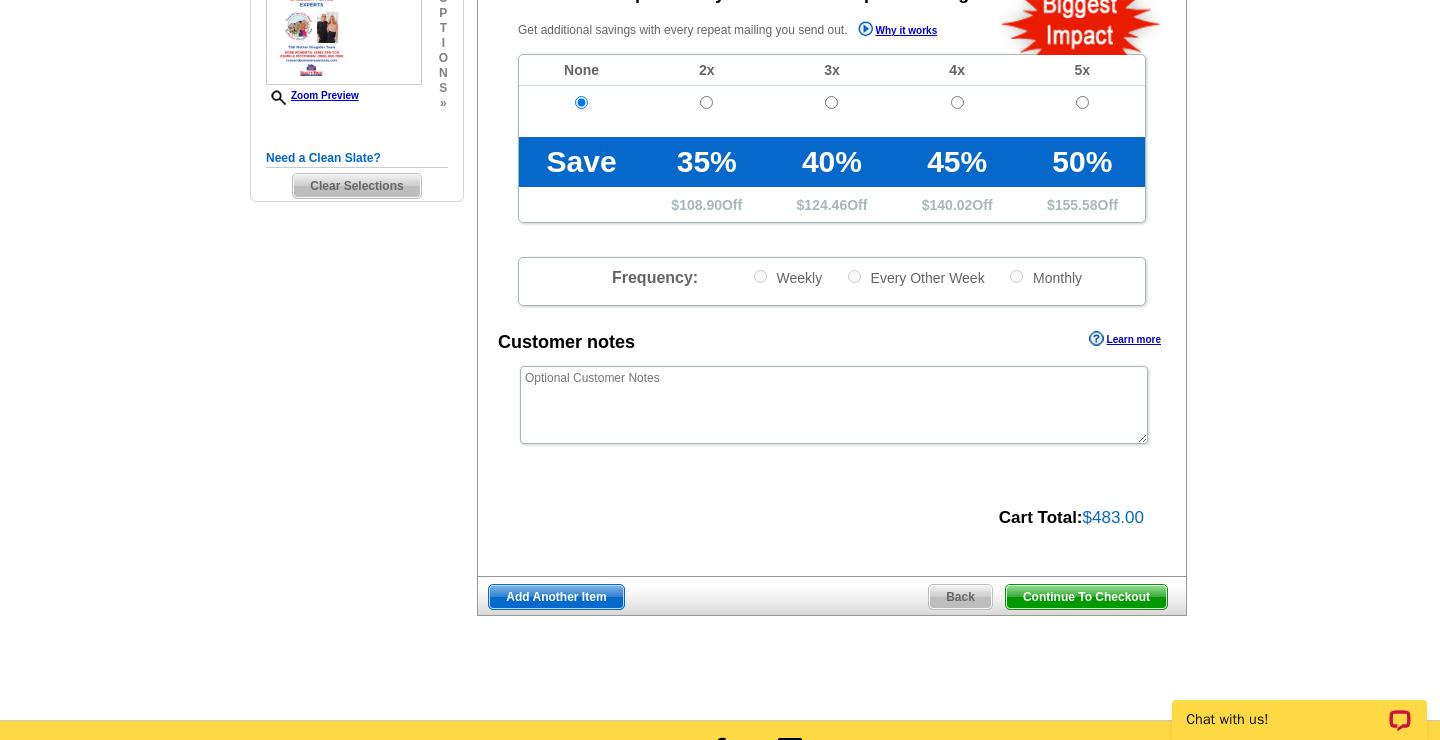 click on "Add Another Item" at bounding box center [556, 597] 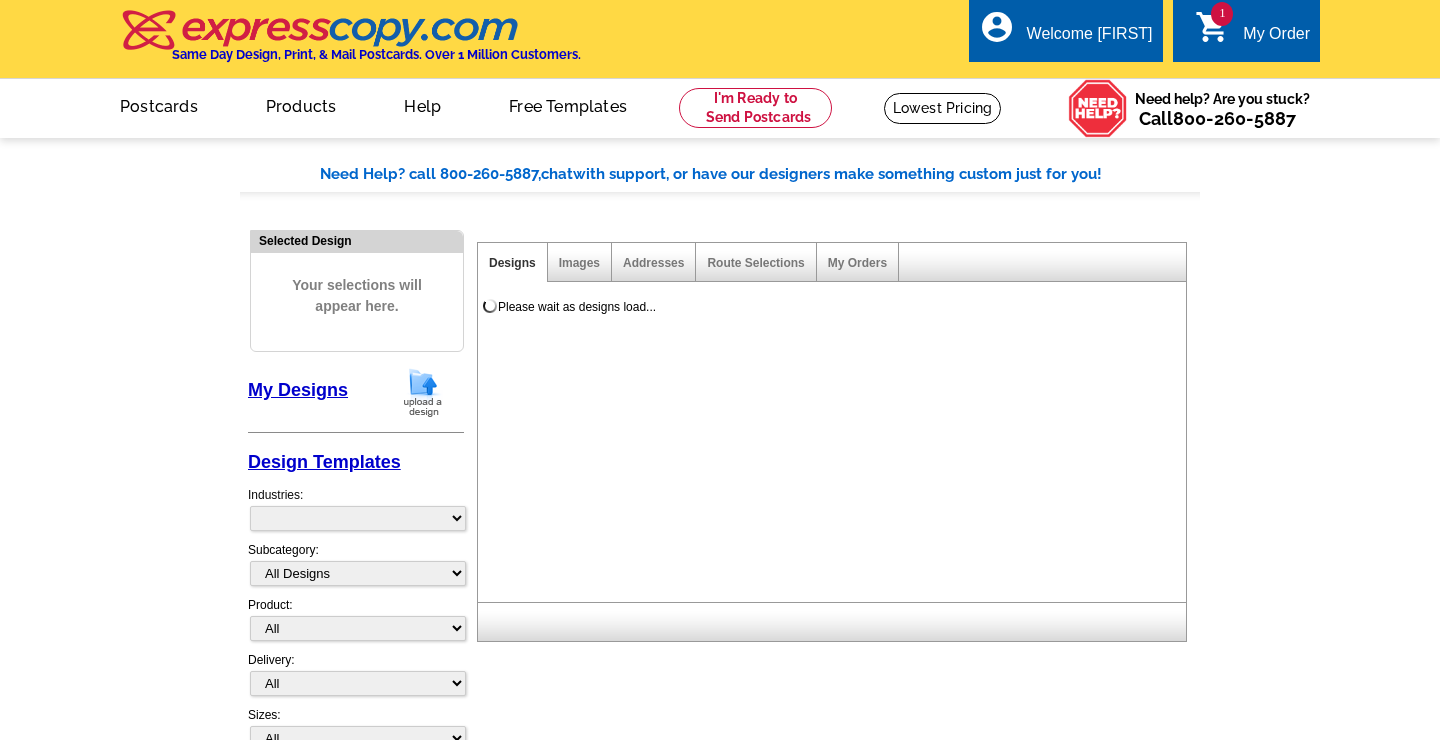 scroll, scrollTop: 0, scrollLeft: 0, axis: both 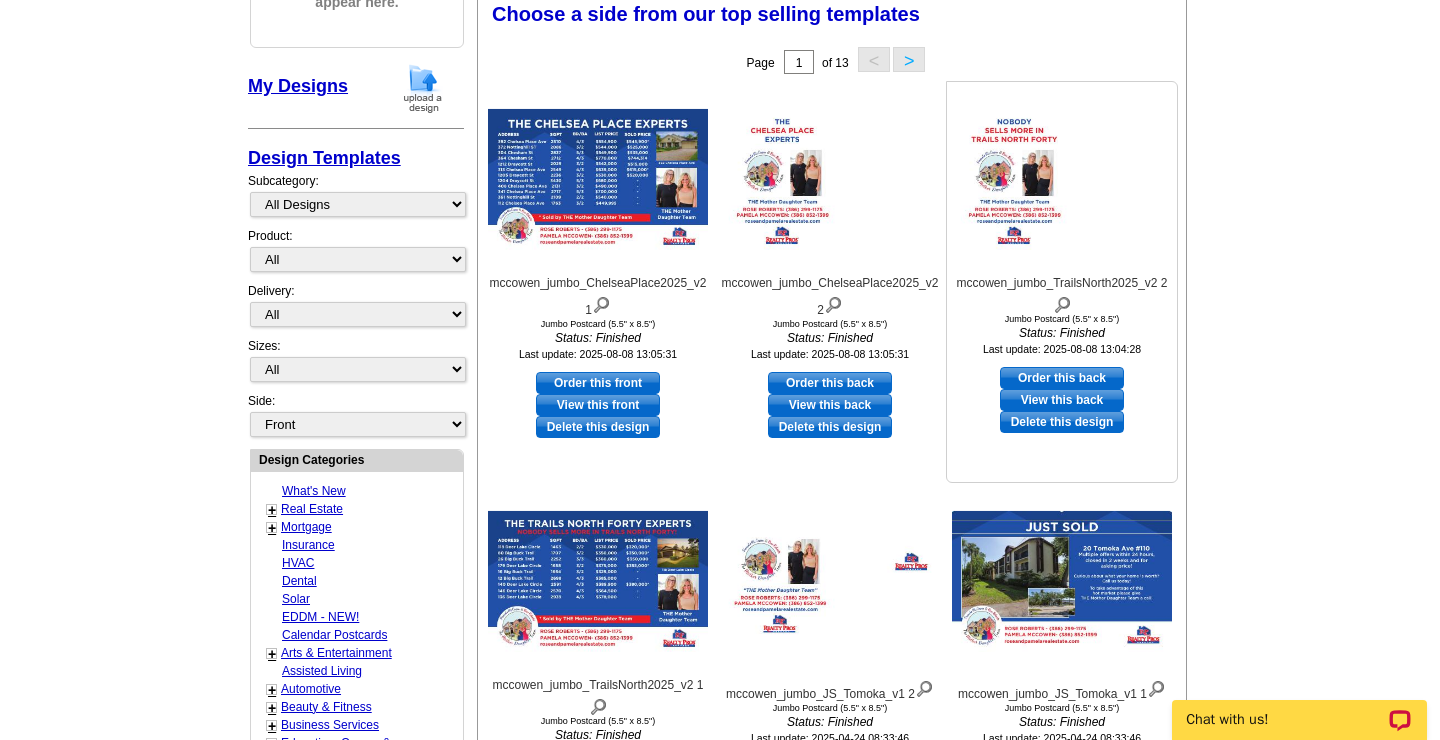 click on "Order this back" at bounding box center [1062, 378] 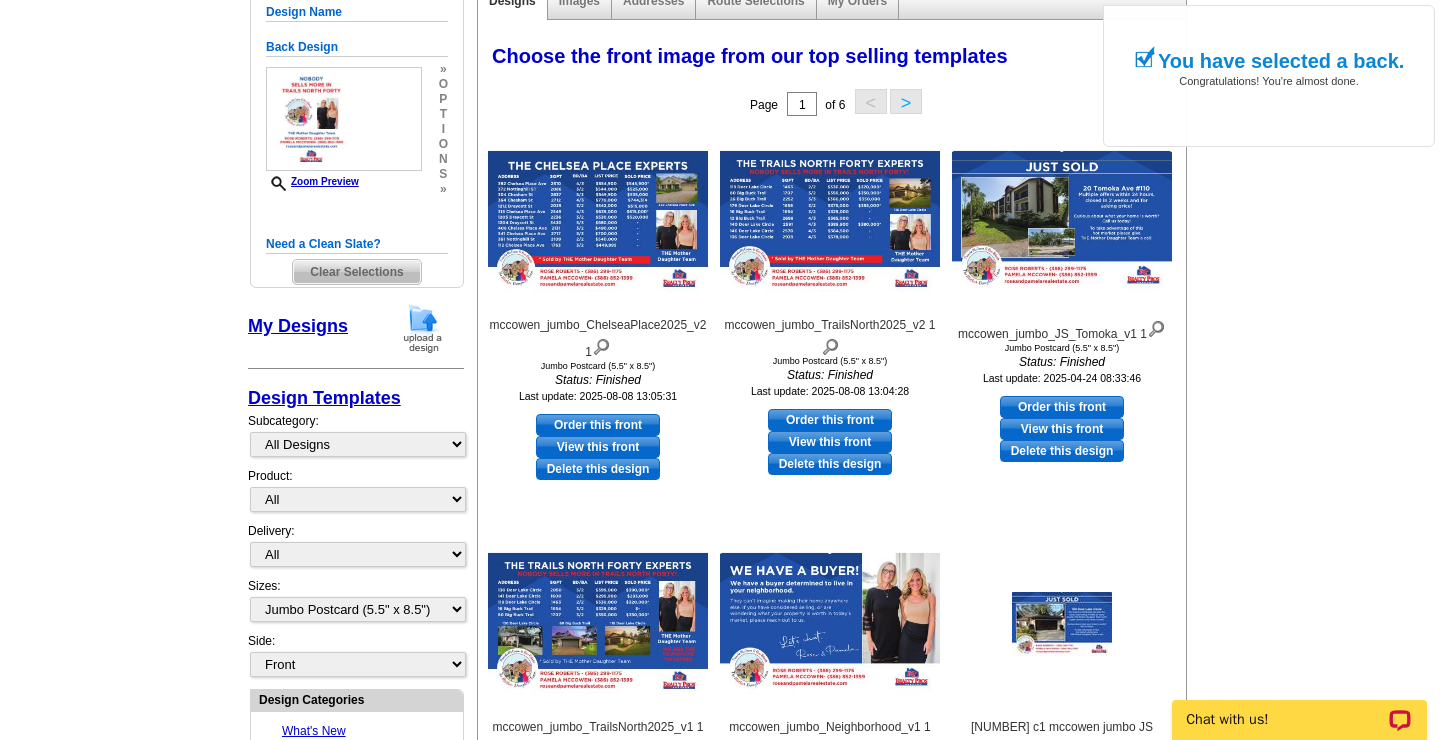 scroll, scrollTop: 266, scrollLeft: 0, axis: vertical 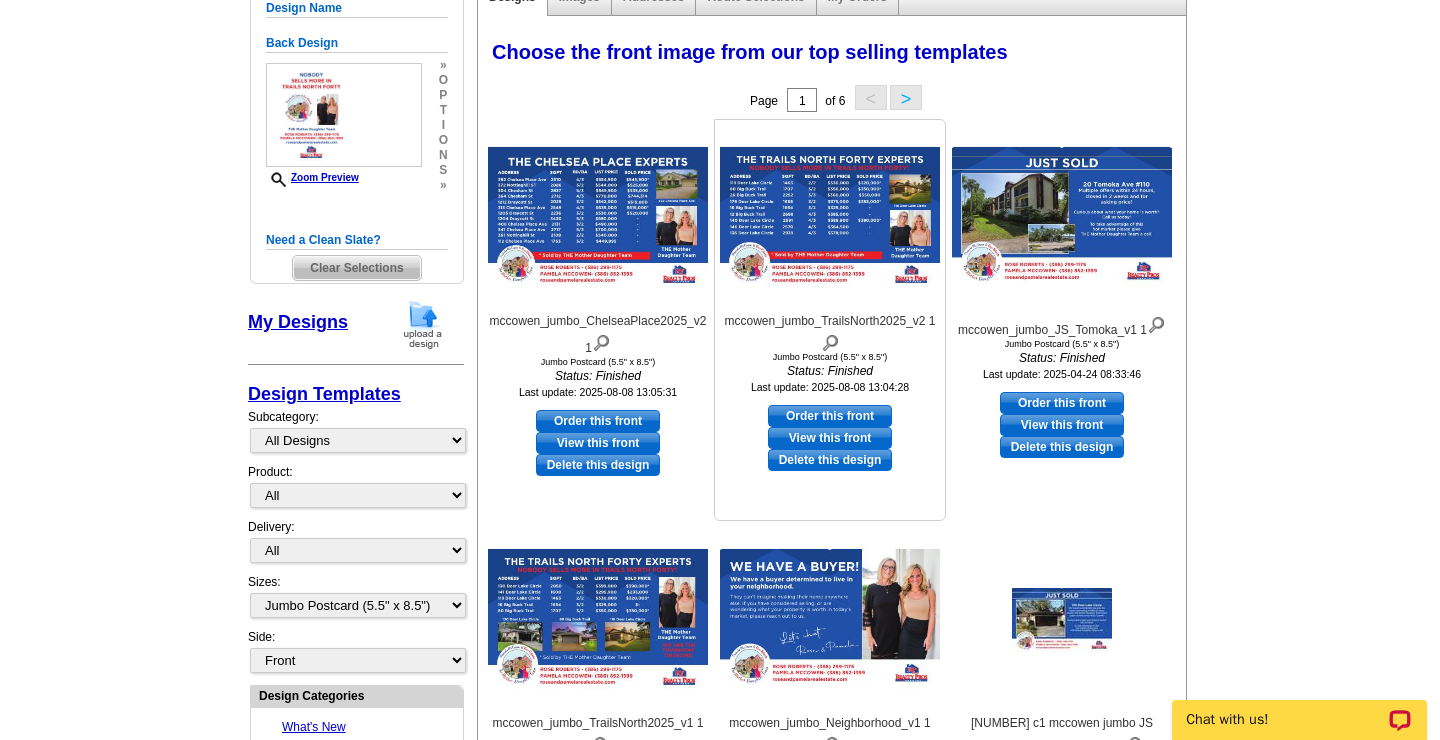 click on "Order this front" at bounding box center [830, 416] 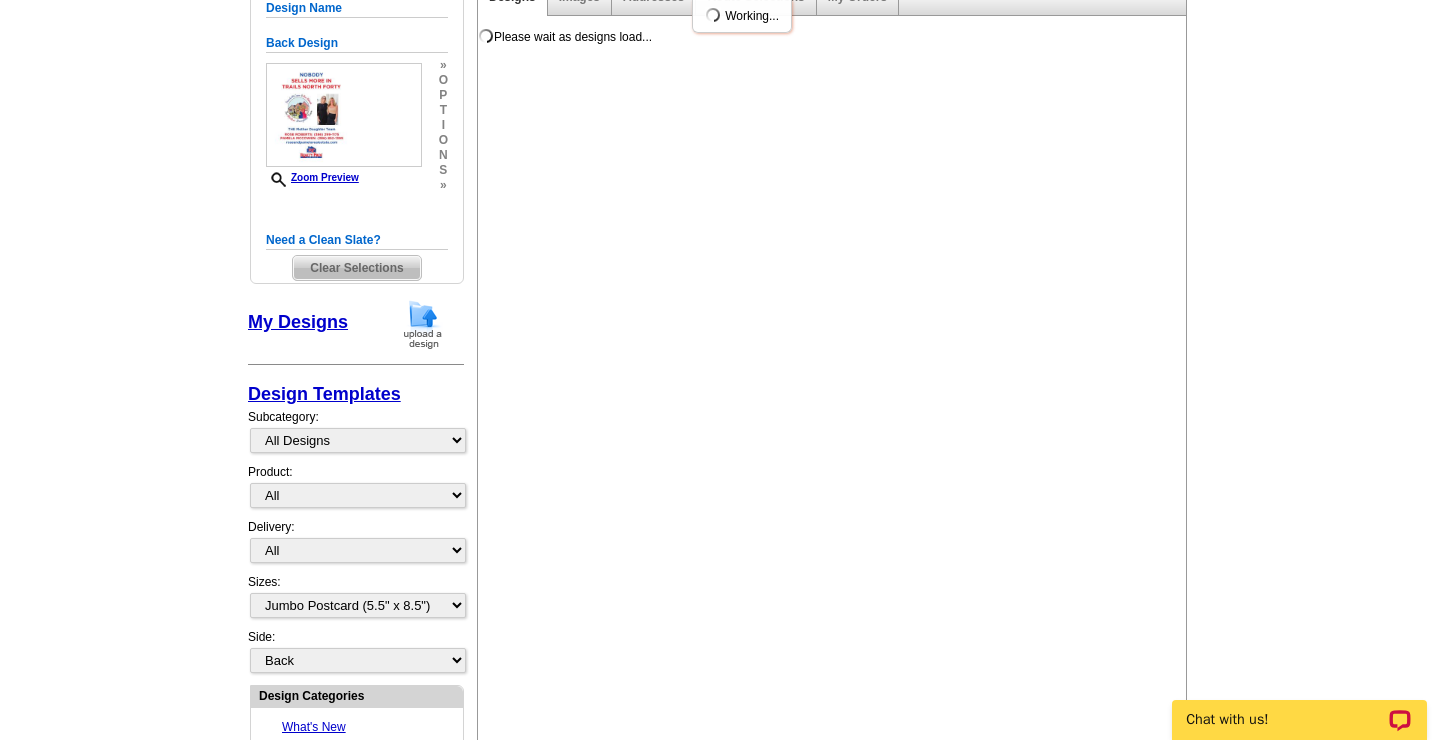 scroll, scrollTop: 0, scrollLeft: 0, axis: both 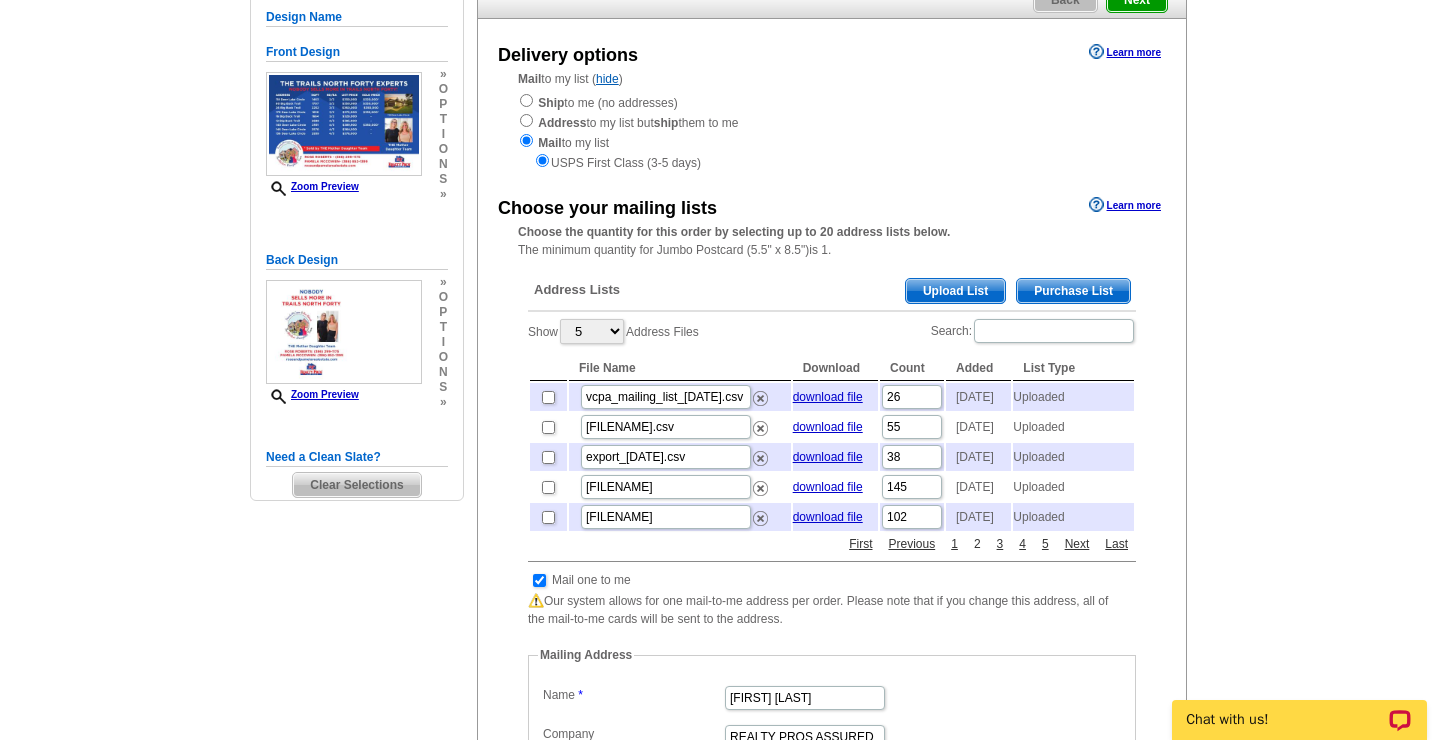click on "2" at bounding box center (977, 544) 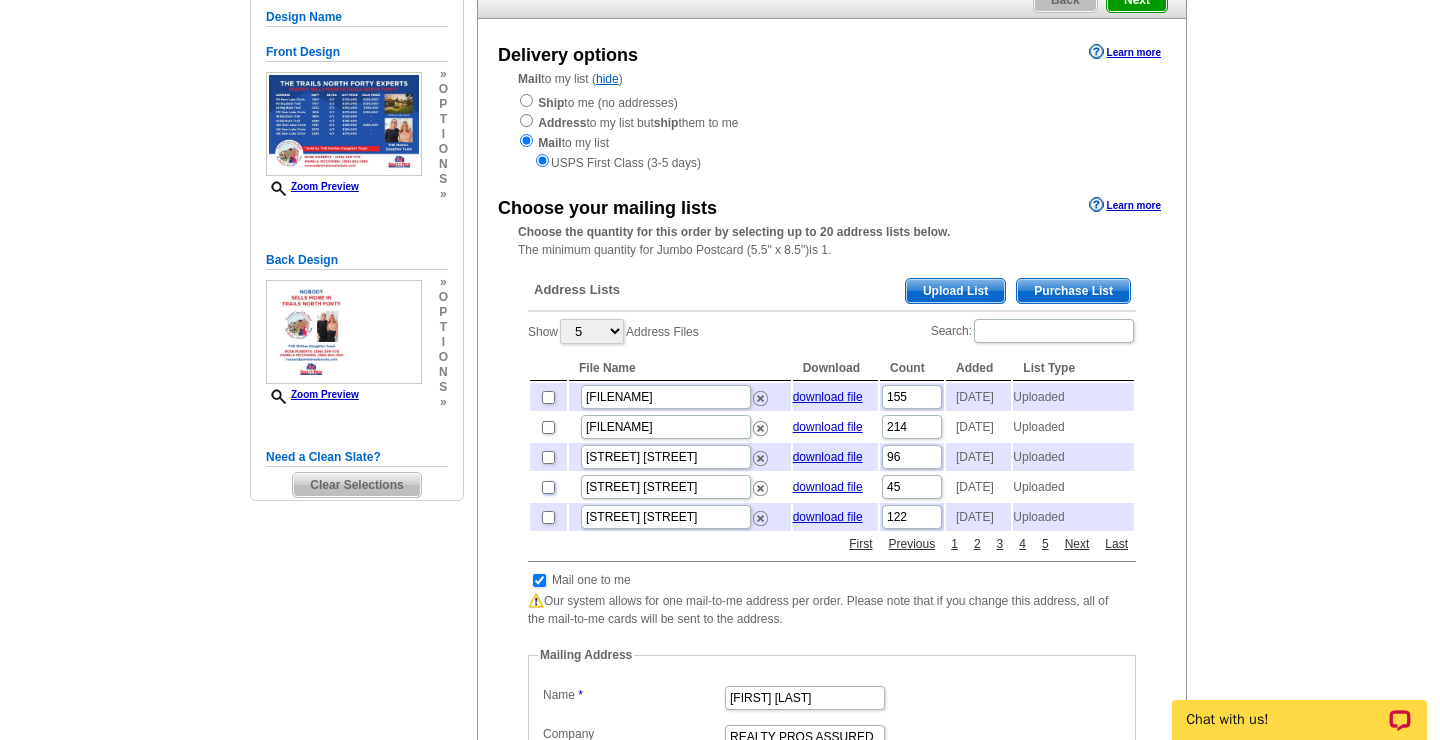 click at bounding box center (548, 487) 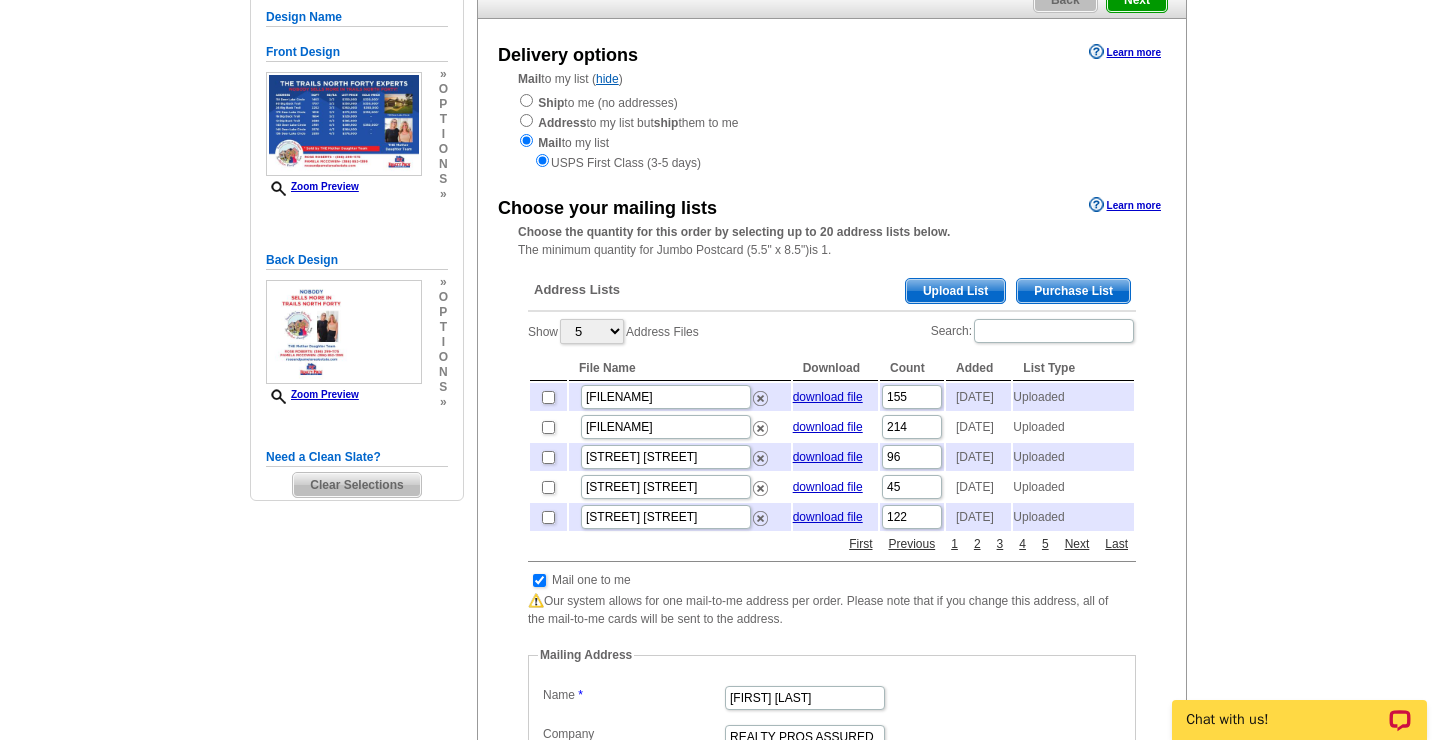 checkbox on "true" 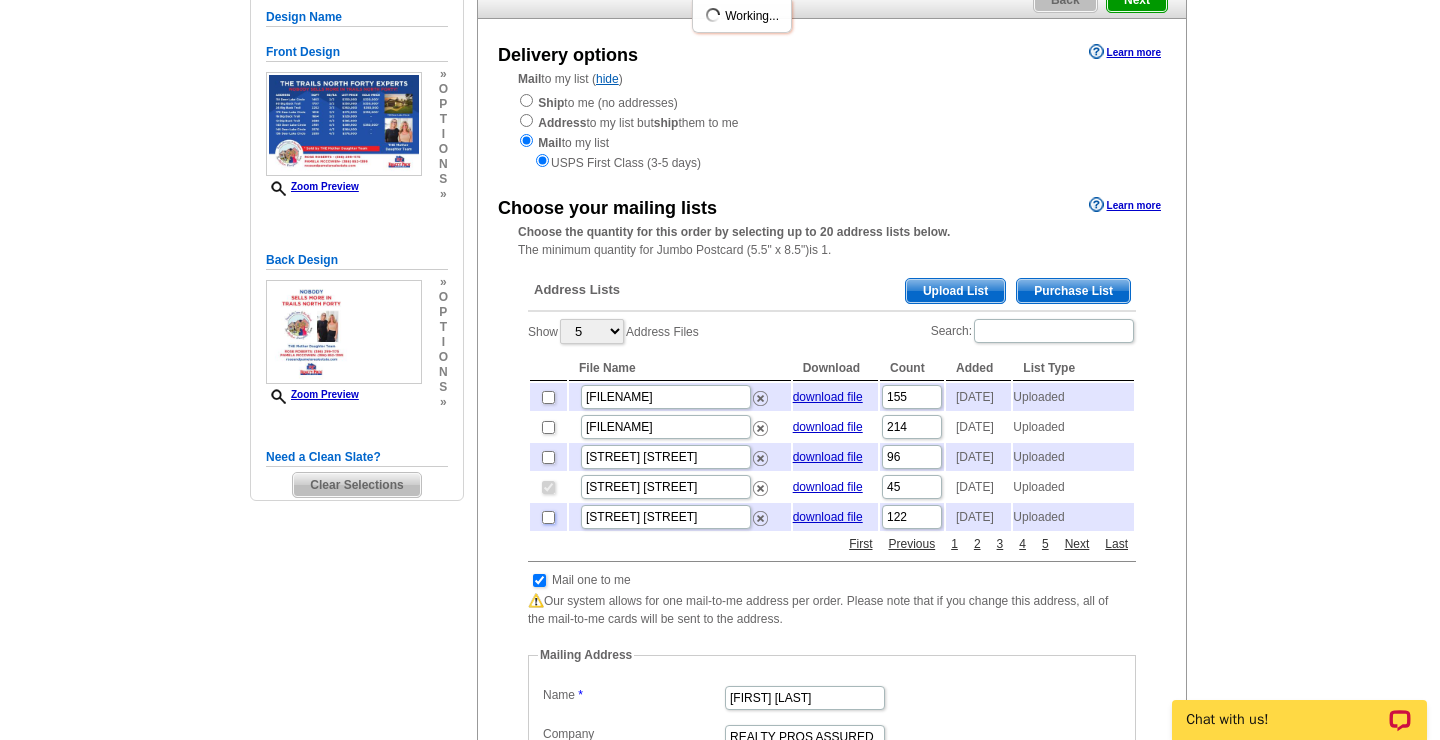 click at bounding box center [548, 517] 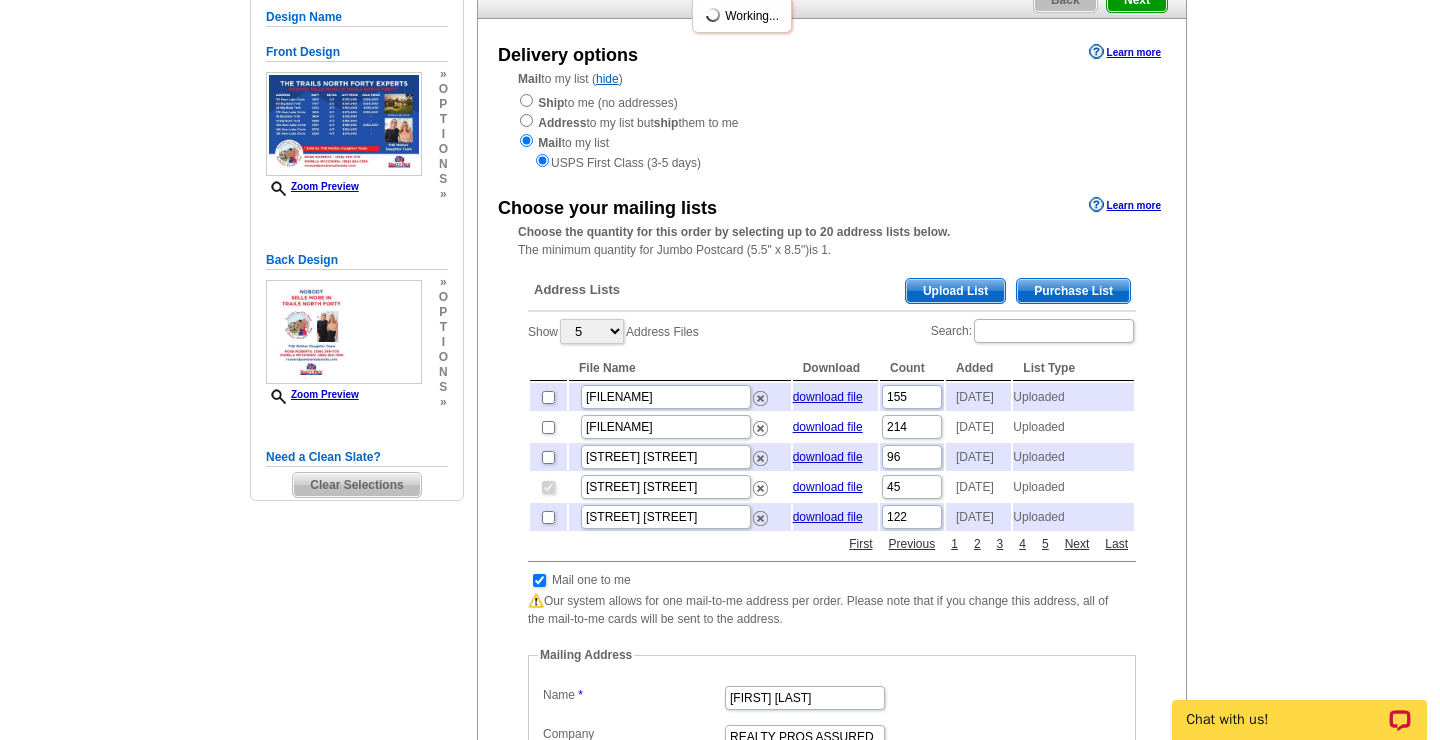 checkbox on "true" 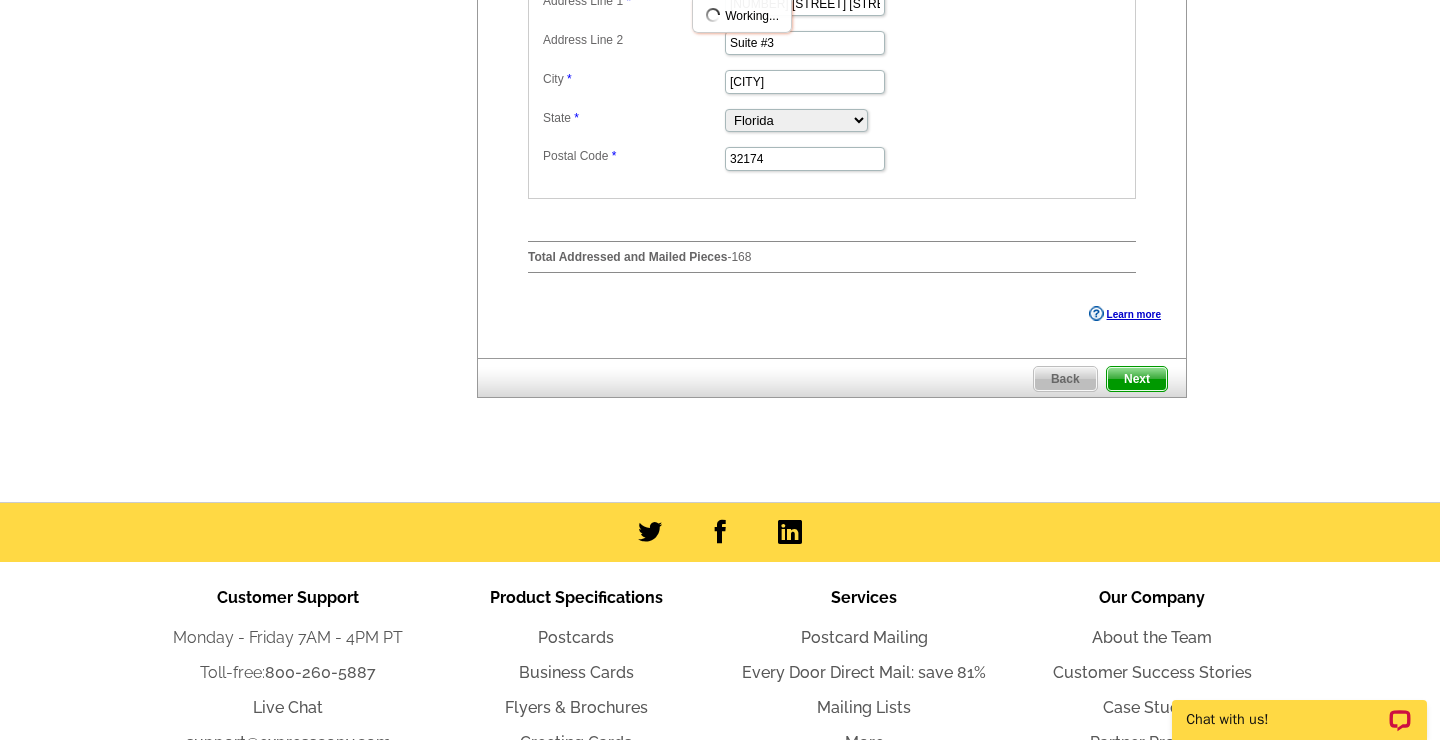 scroll, scrollTop: 971, scrollLeft: 0, axis: vertical 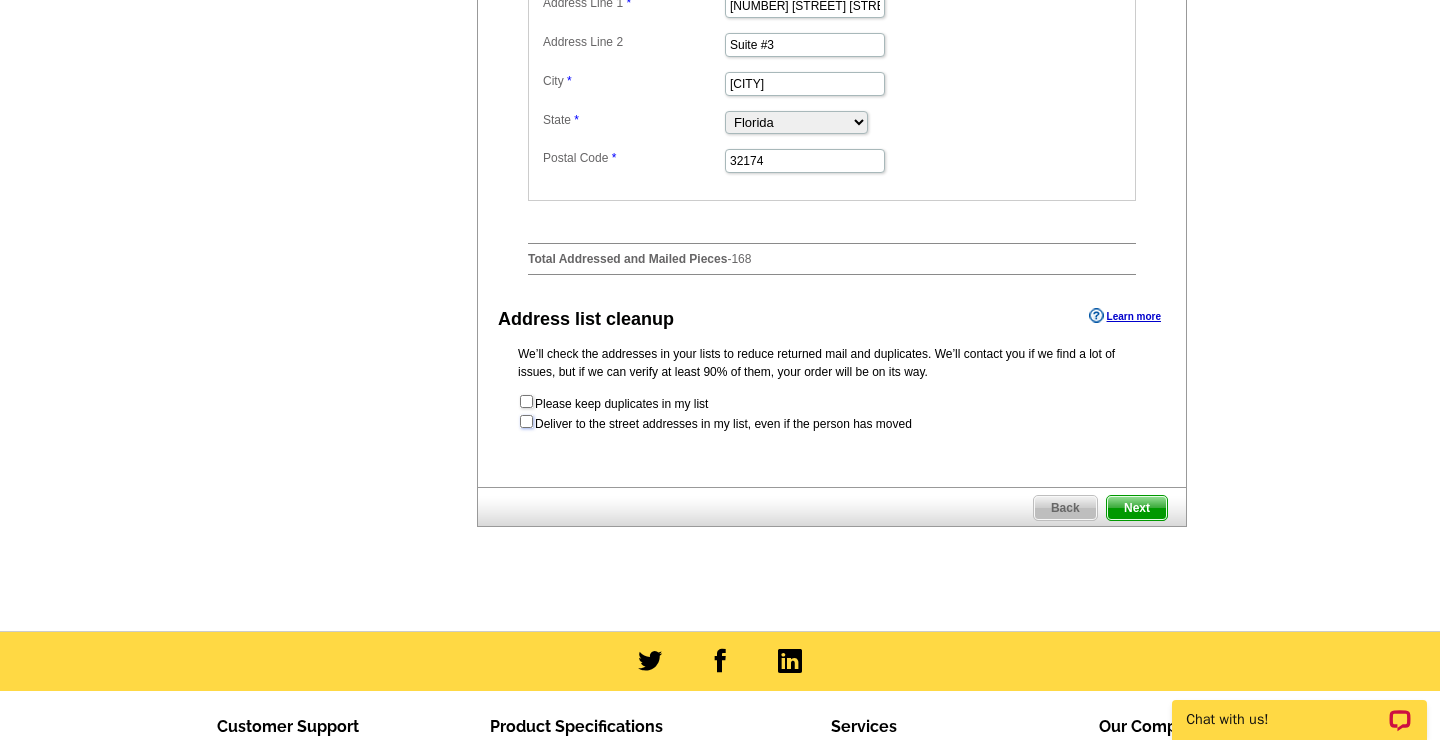 click at bounding box center (526, 421) 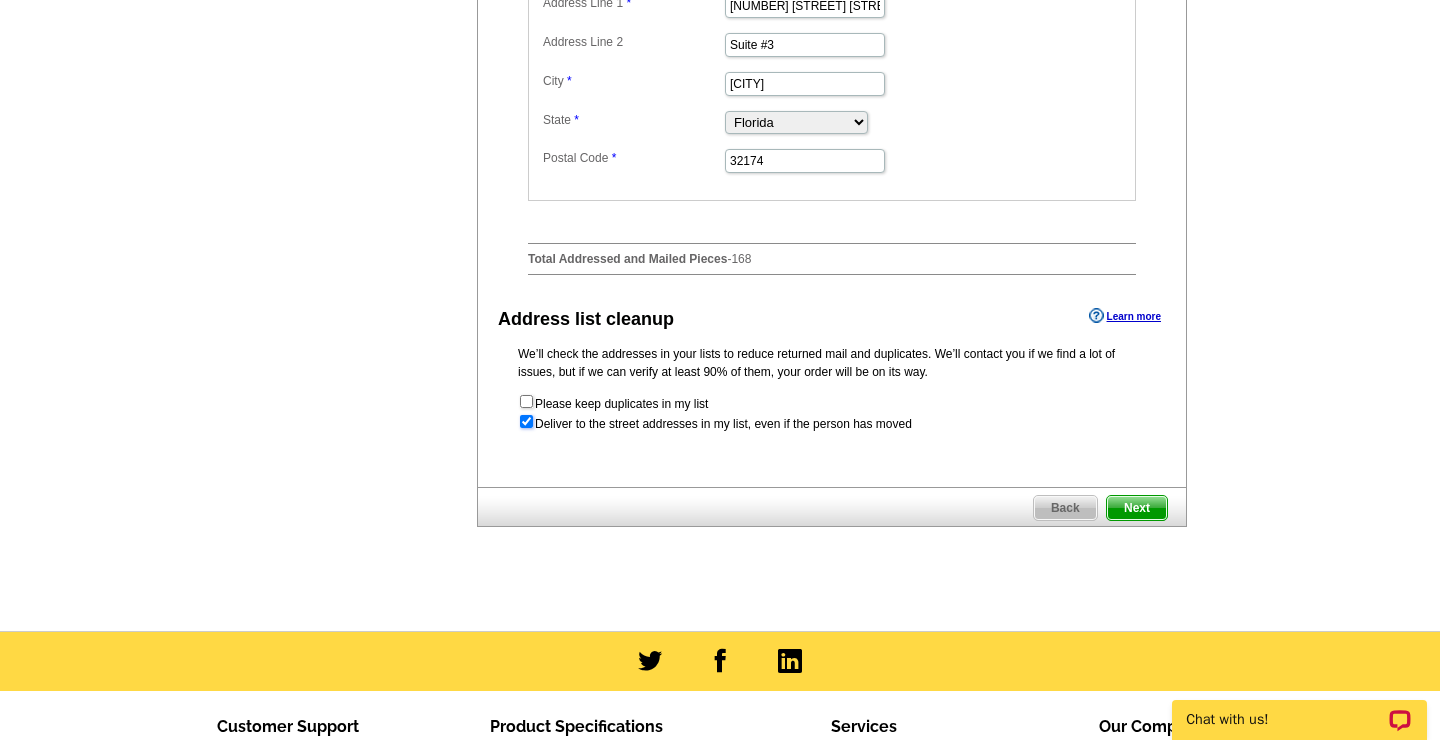 radio on "true" 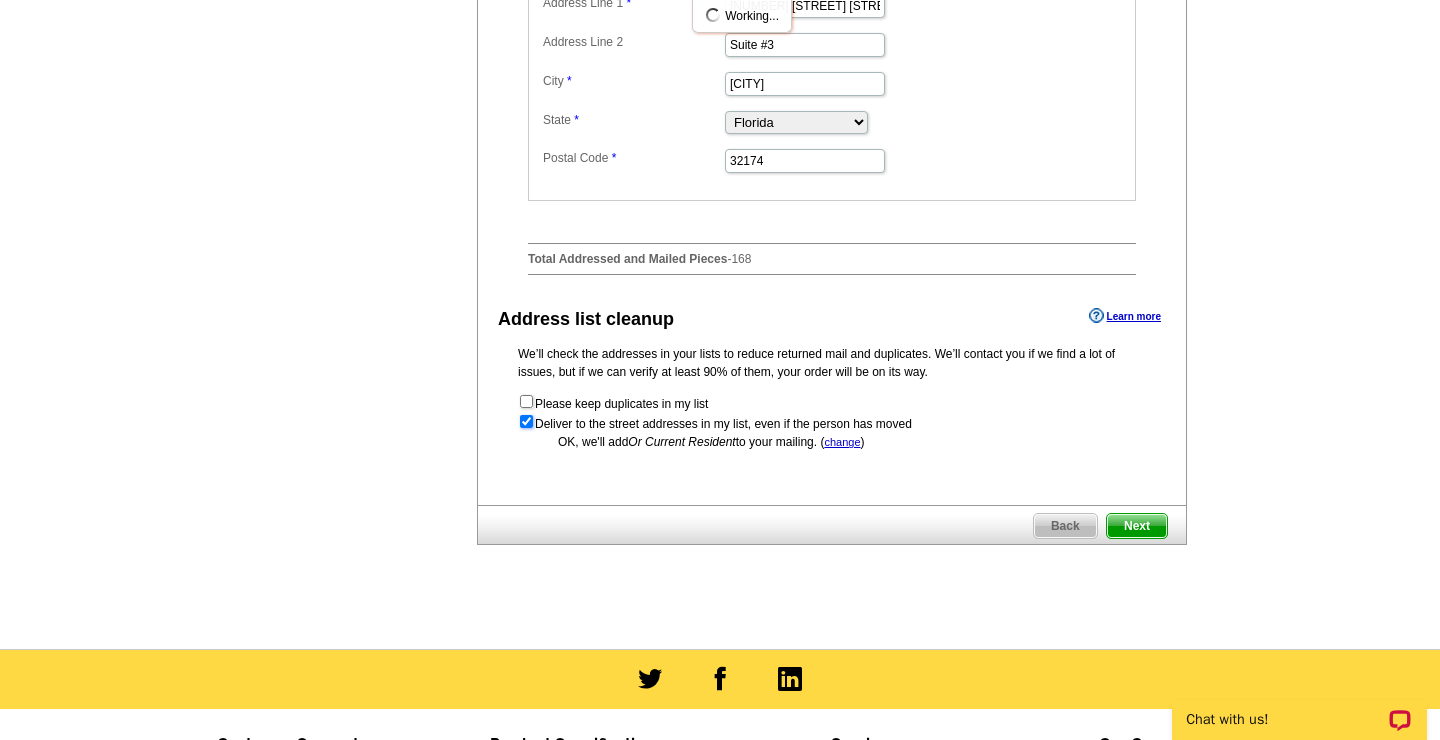 scroll, scrollTop: 0, scrollLeft: 0, axis: both 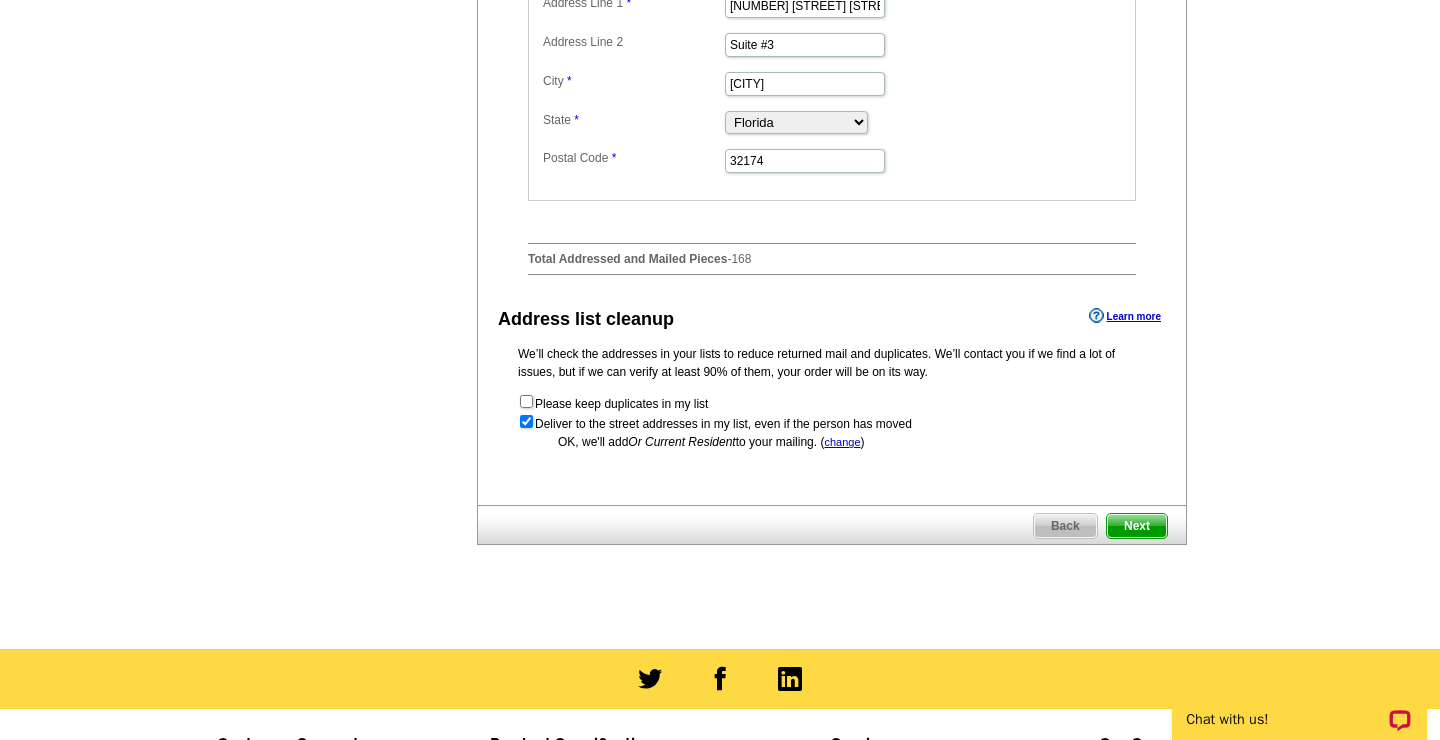 click on "Next" at bounding box center [1137, 526] 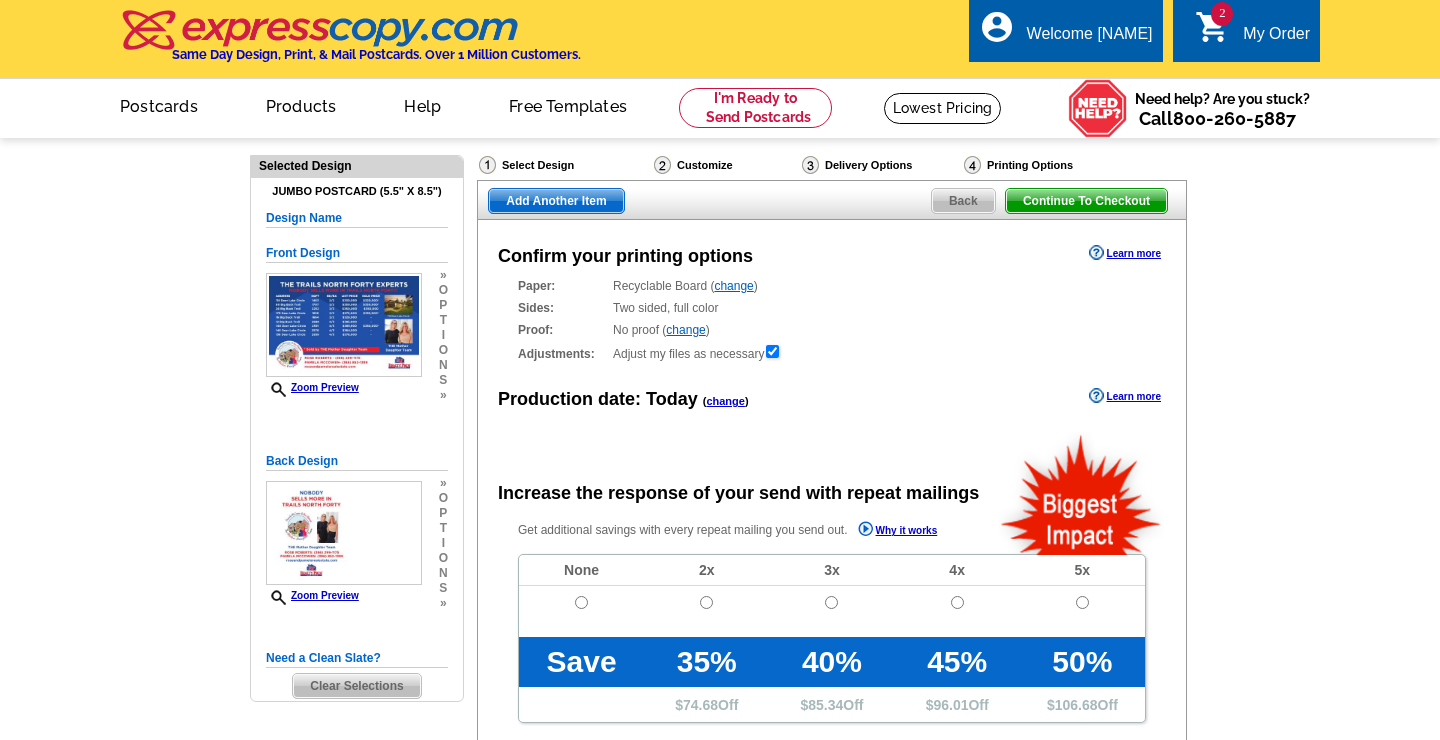 scroll, scrollTop: 0, scrollLeft: 0, axis: both 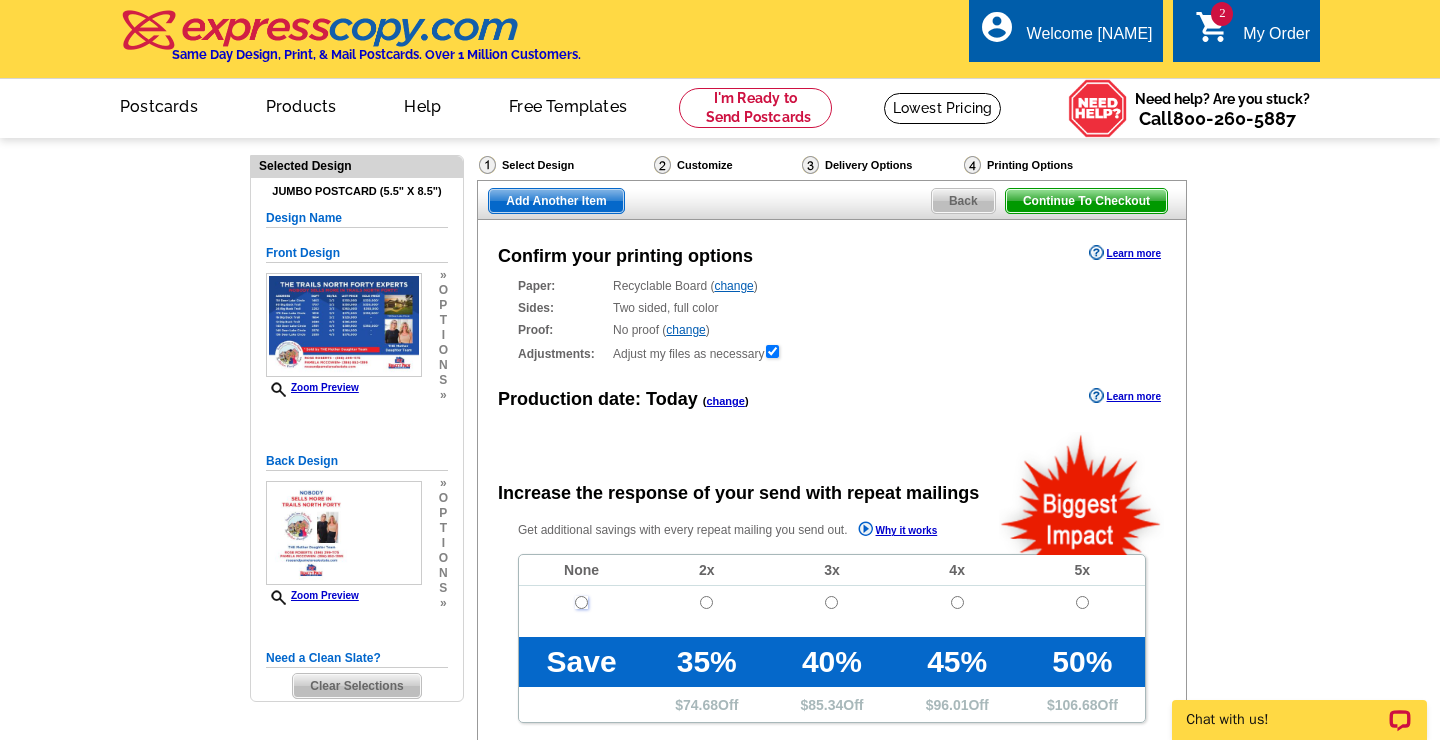 click at bounding box center [581, 602] 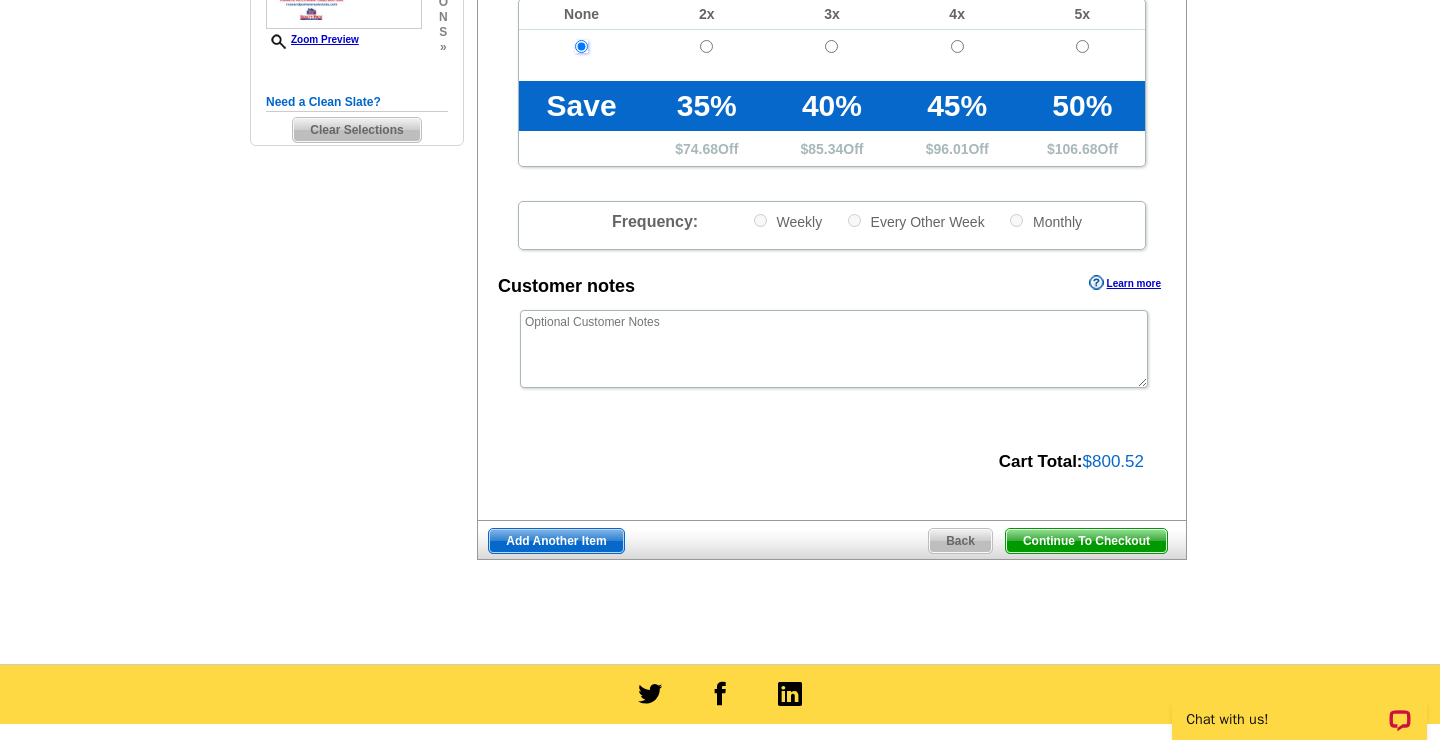 scroll, scrollTop: 555, scrollLeft: 0, axis: vertical 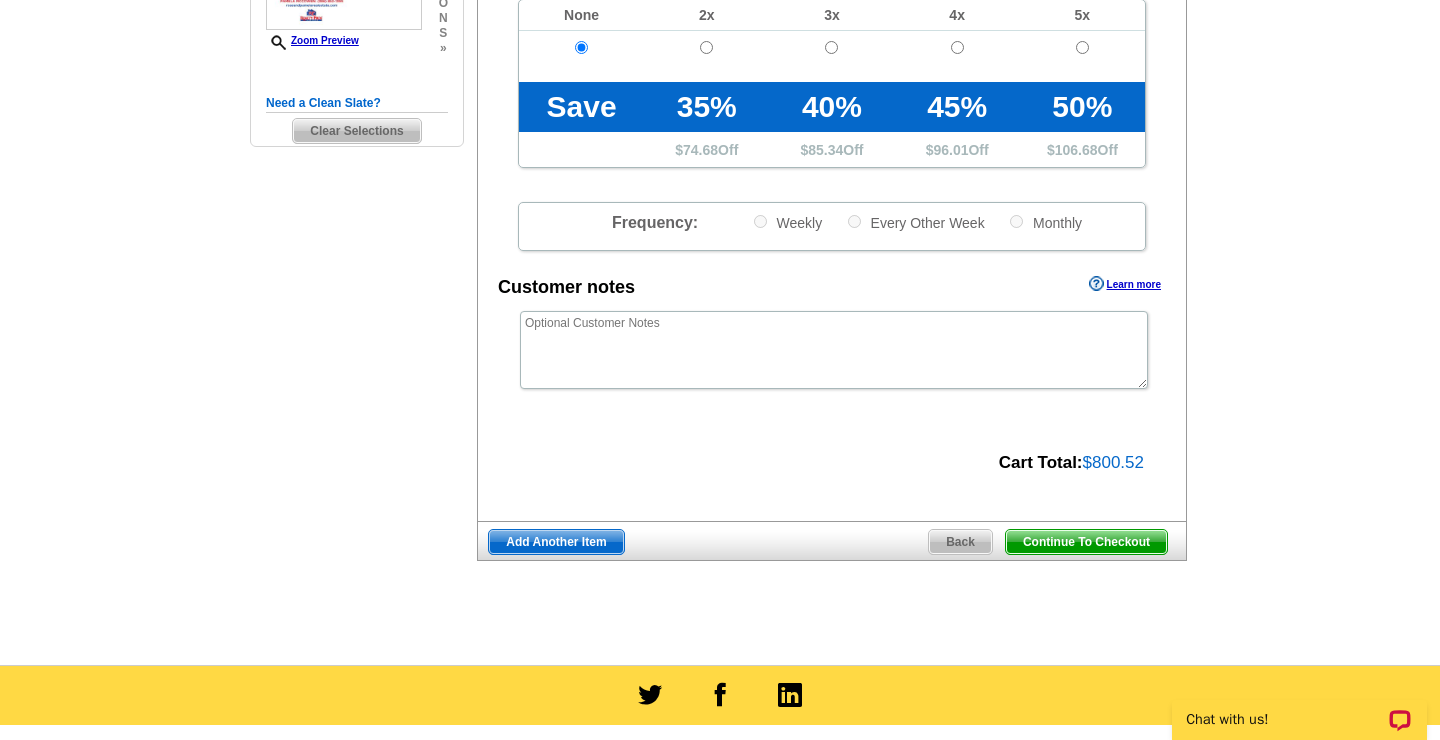 click on "Continue To Checkout" at bounding box center (1086, 542) 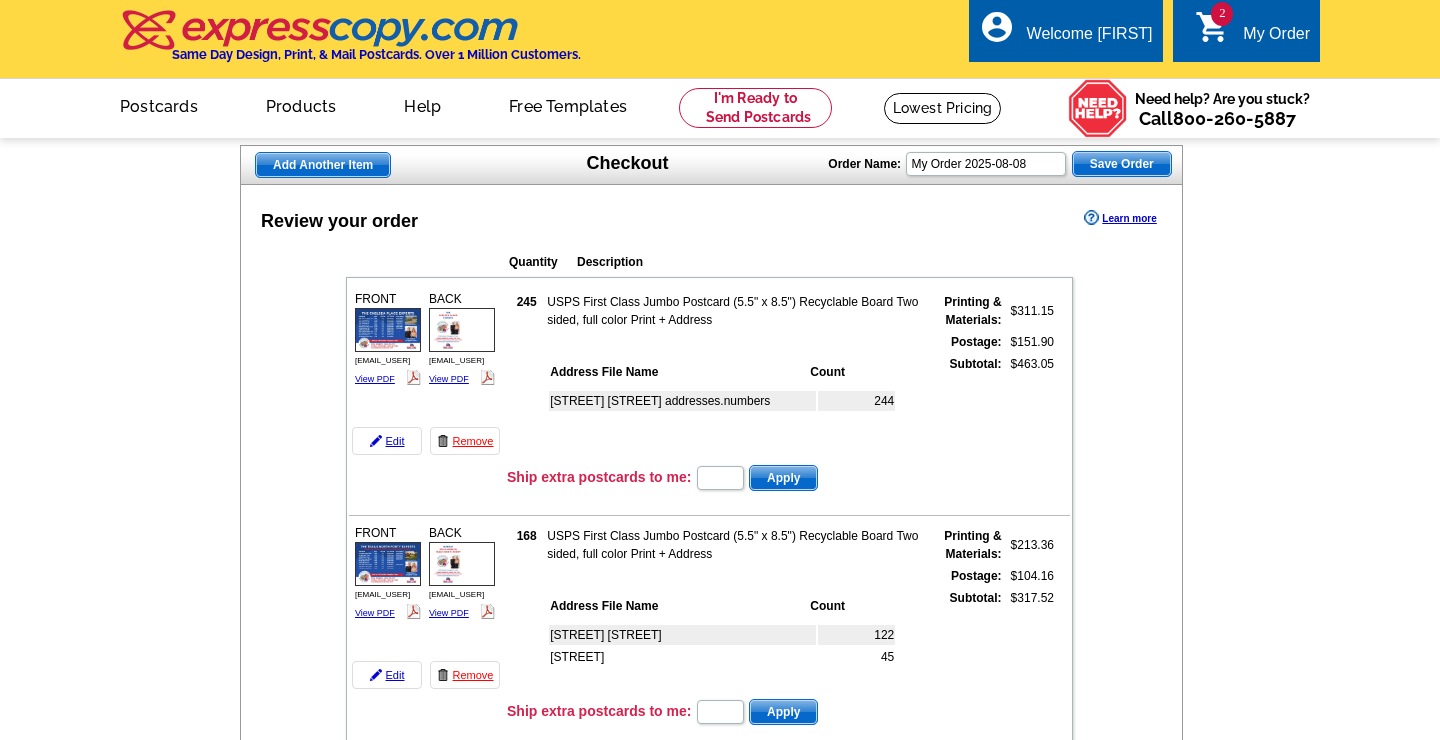 scroll, scrollTop: 0, scrollLeft: 0, axis: both 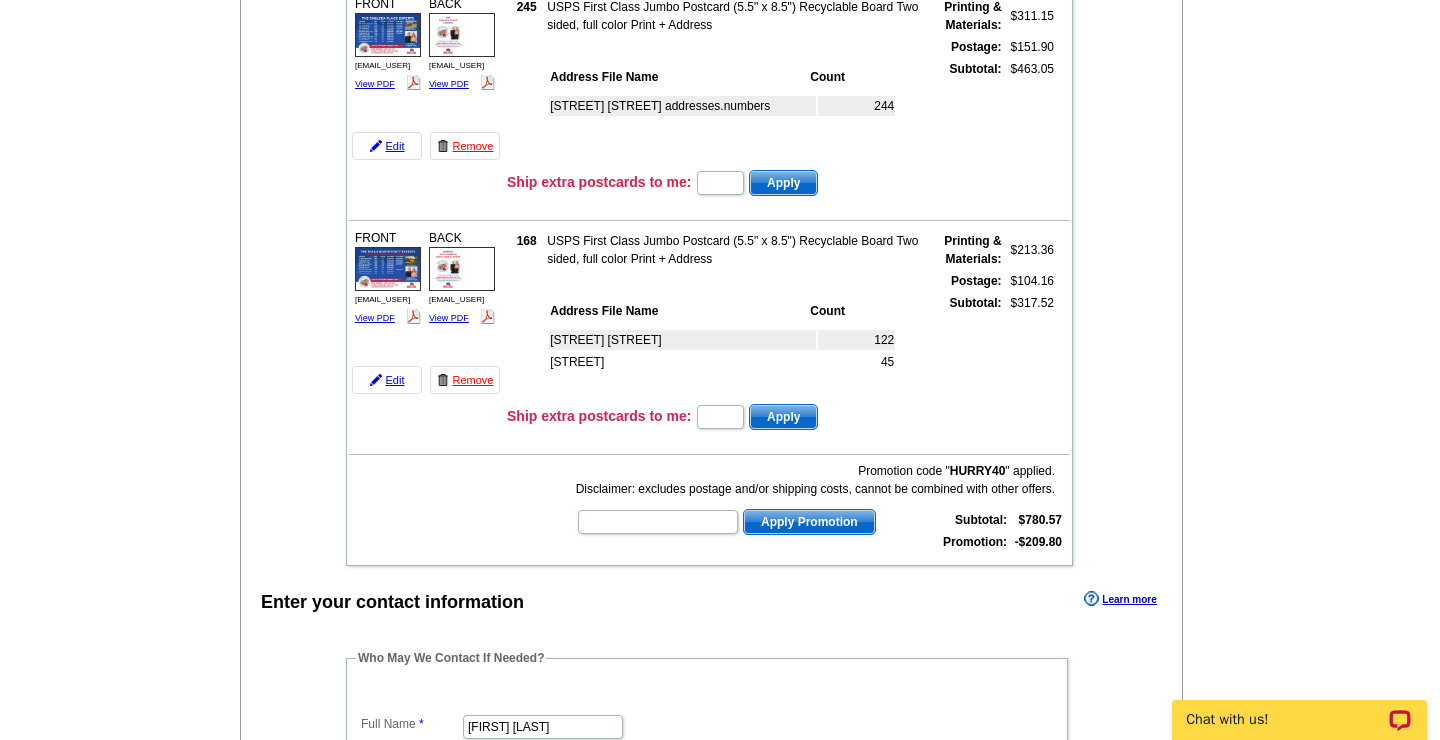 click at bounding box center [0, 1889] 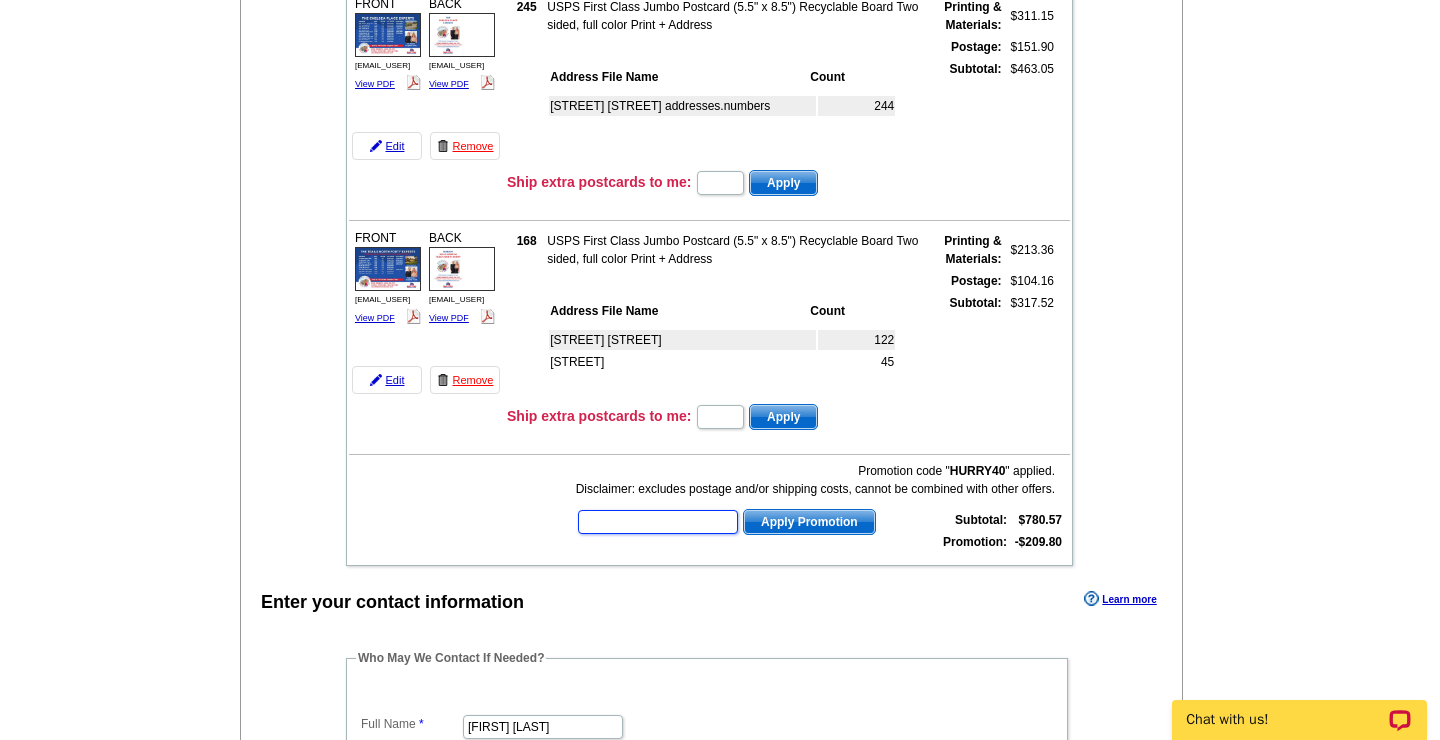 click at bounding box center [658, 522] 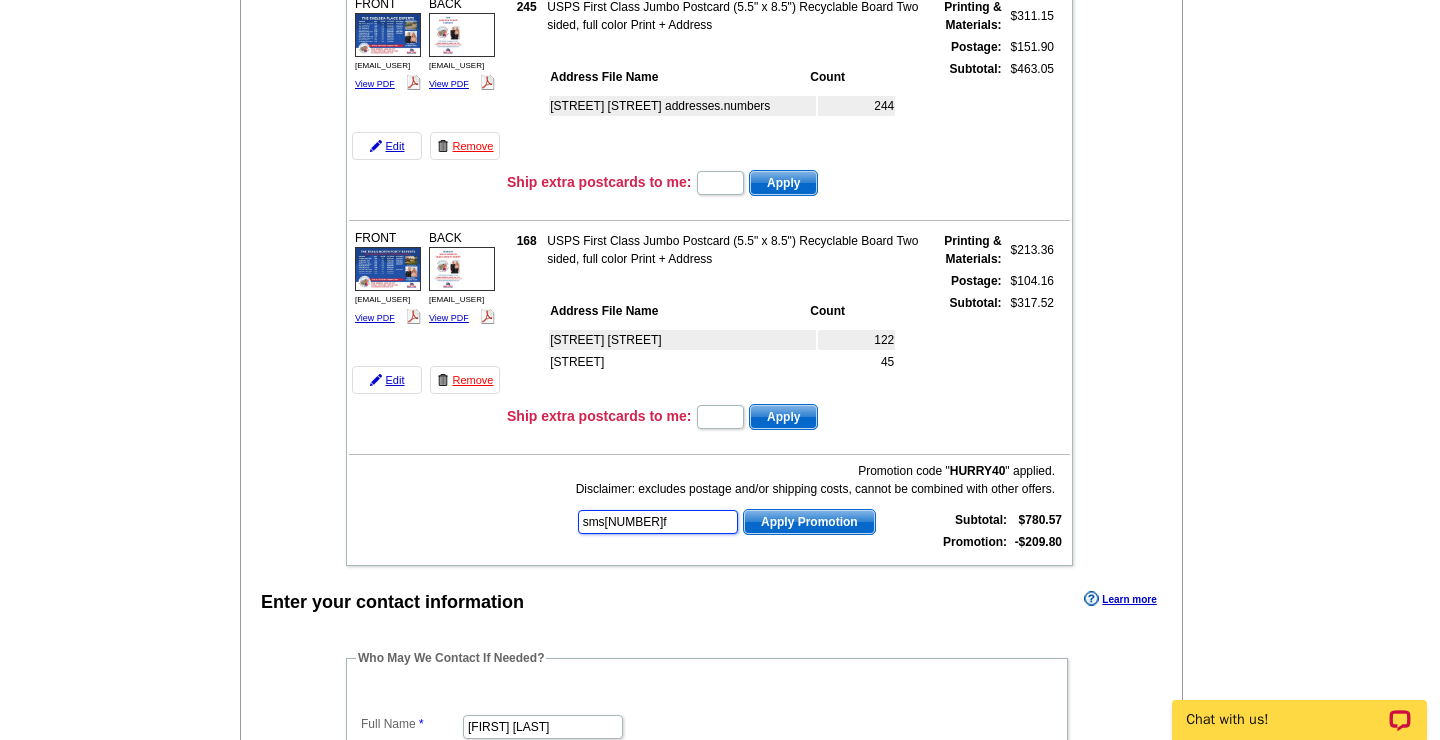 type on "SMS70F" 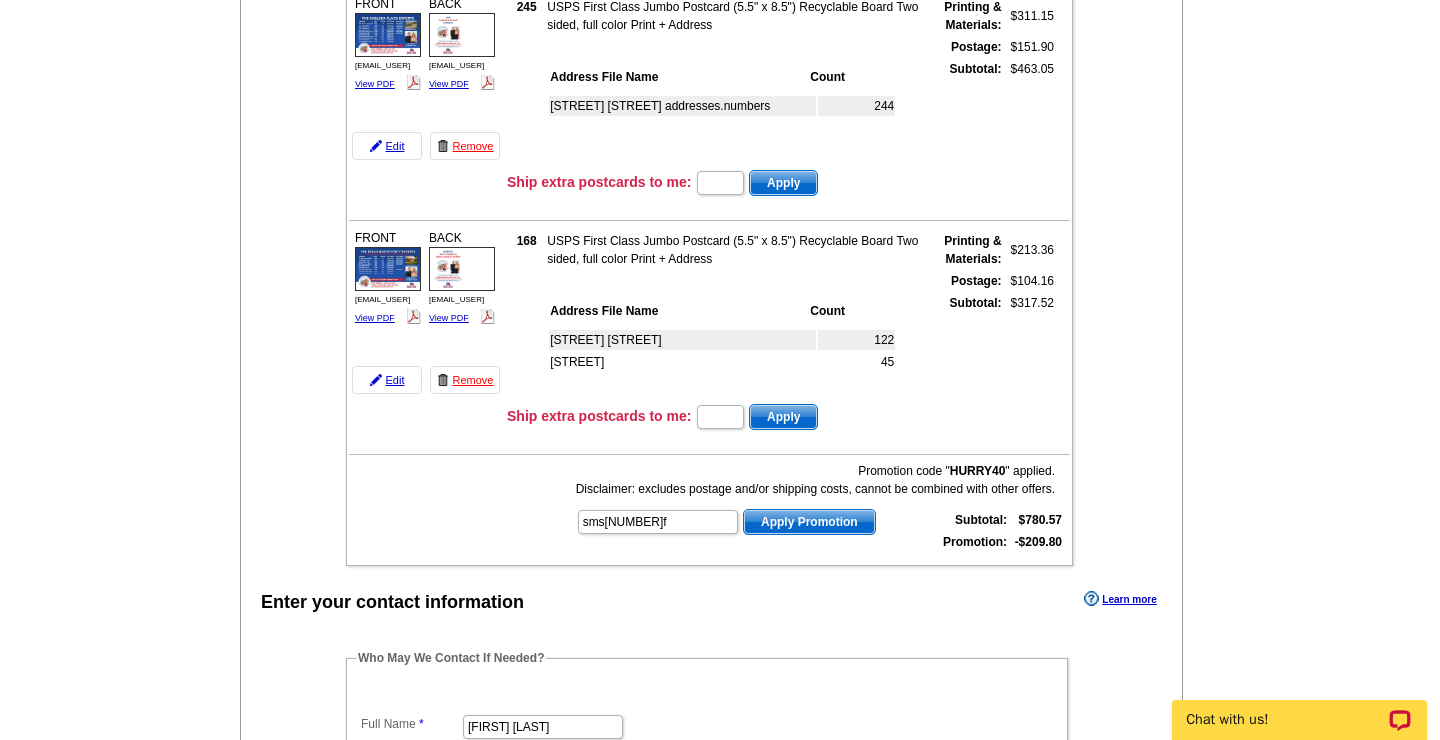 click on "Apply Promotion" at bounding box center (809, 522) 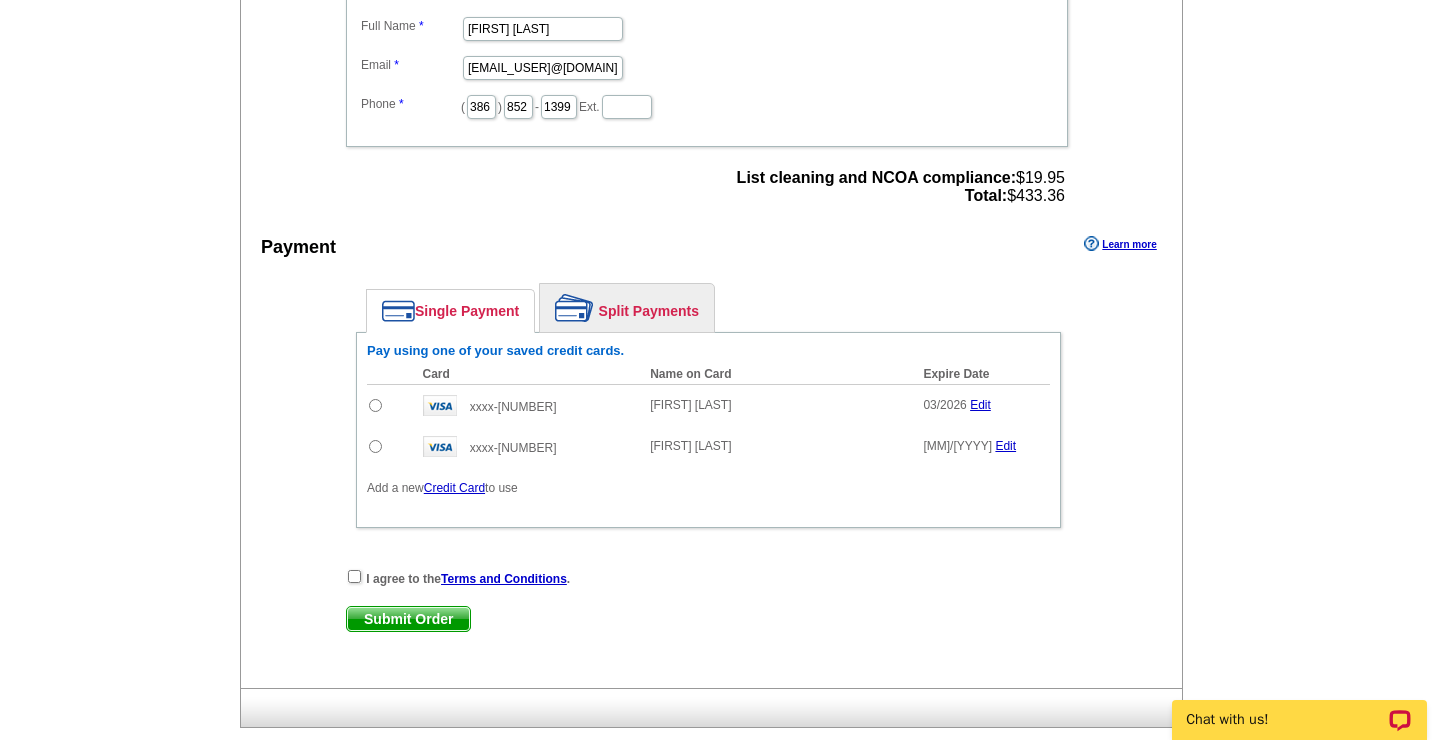 scroll, scrollTop: 999, scrollLeft: 0, axis: vertical 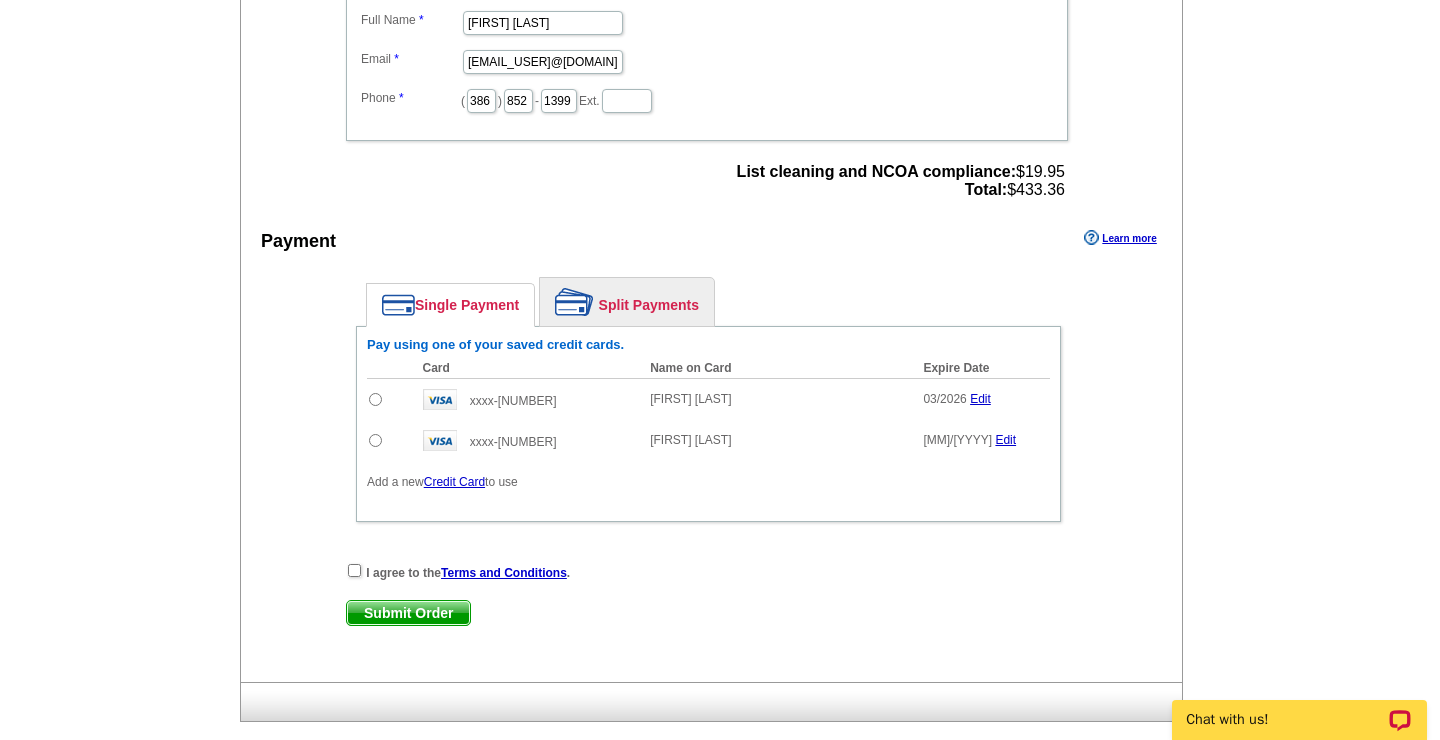 click on "Split Payments" at bounding box center [627, 302] 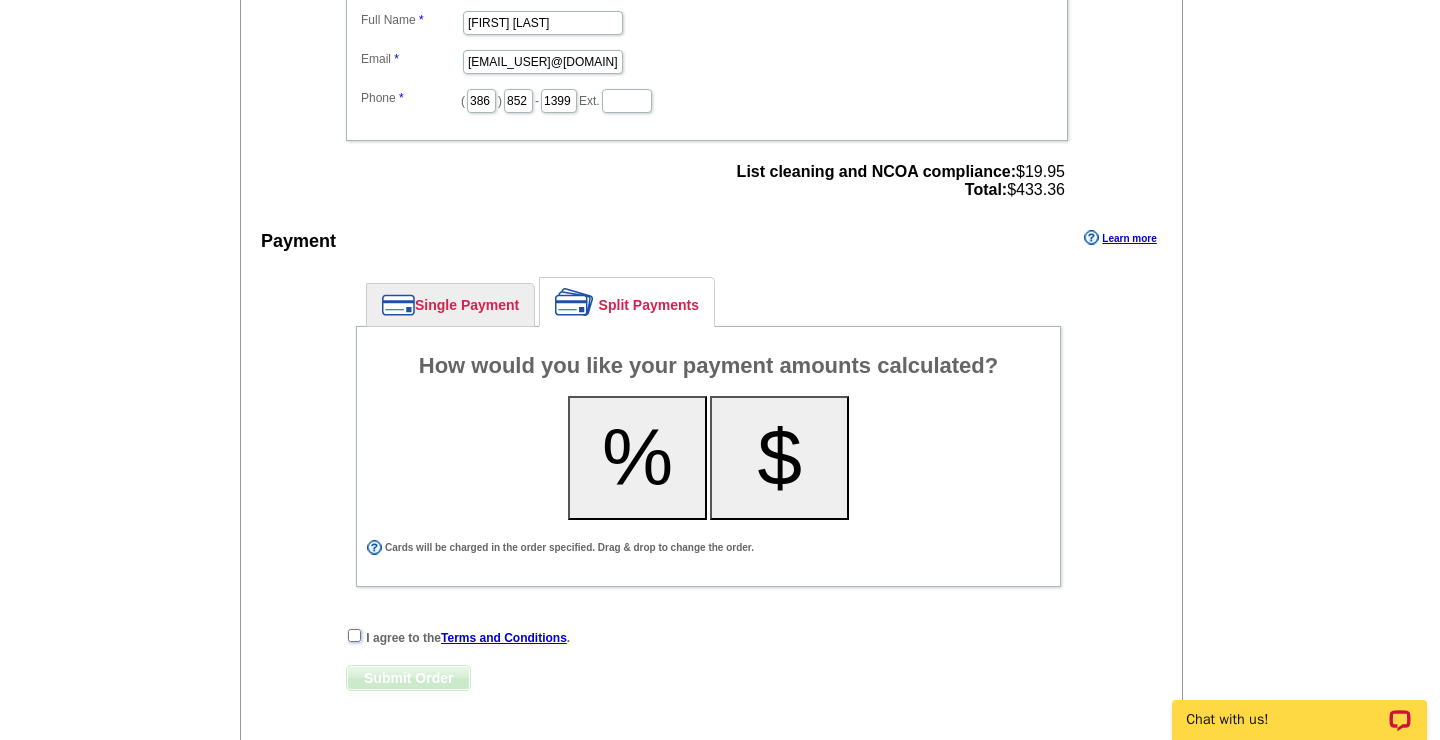 click at bounding box center (354, 635) 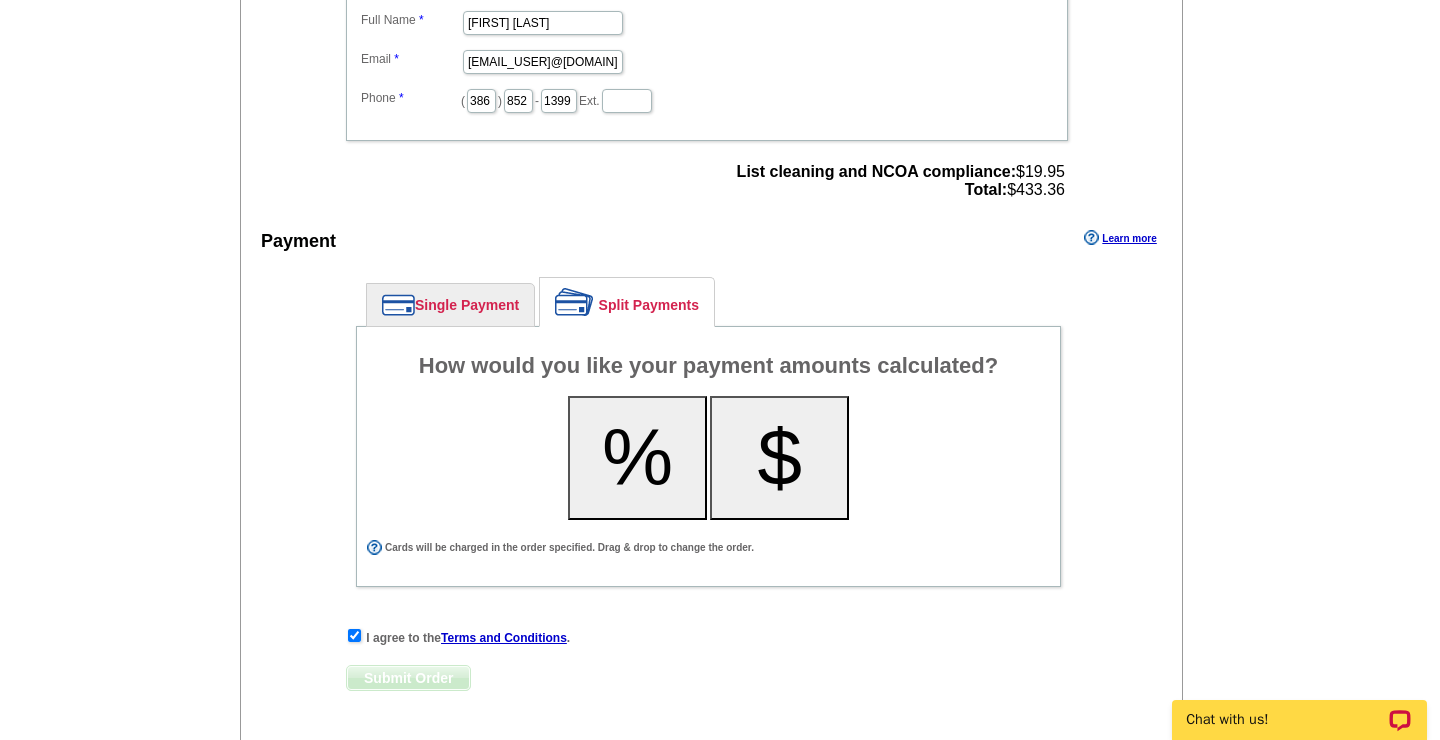 click on "Single Payment" at bounding box center (450, 305) 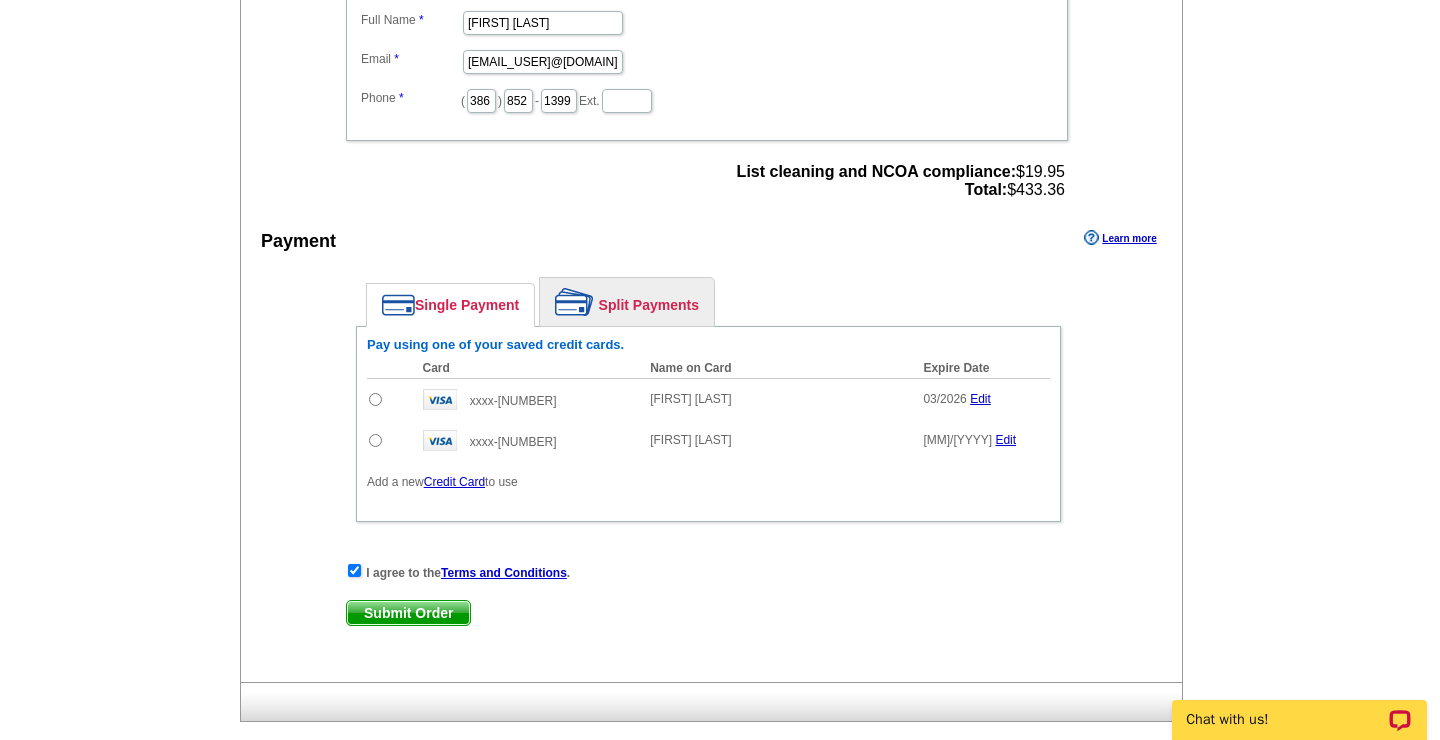 scroll, scrollTop: 1007, scrollLeft: 0, axis: vertical 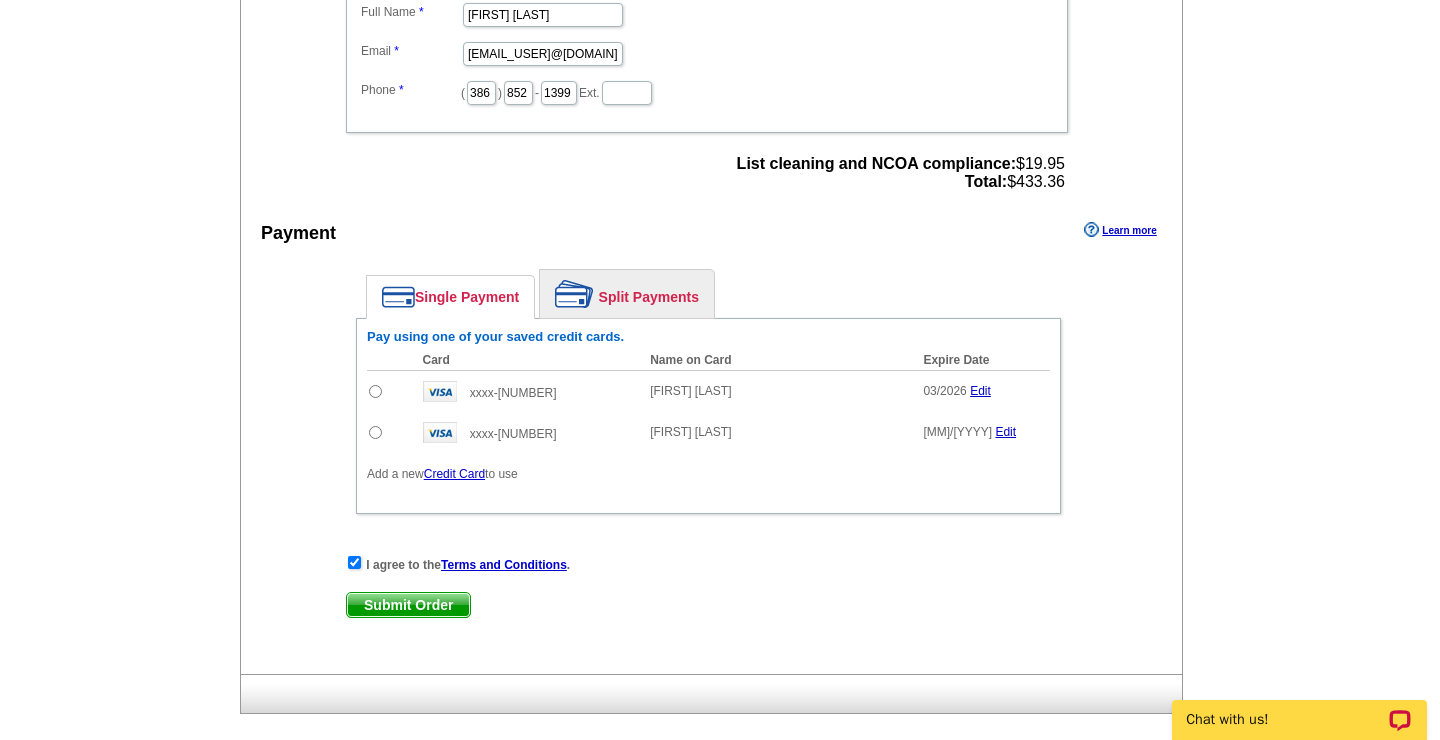 click at bounding box center [390, 432] 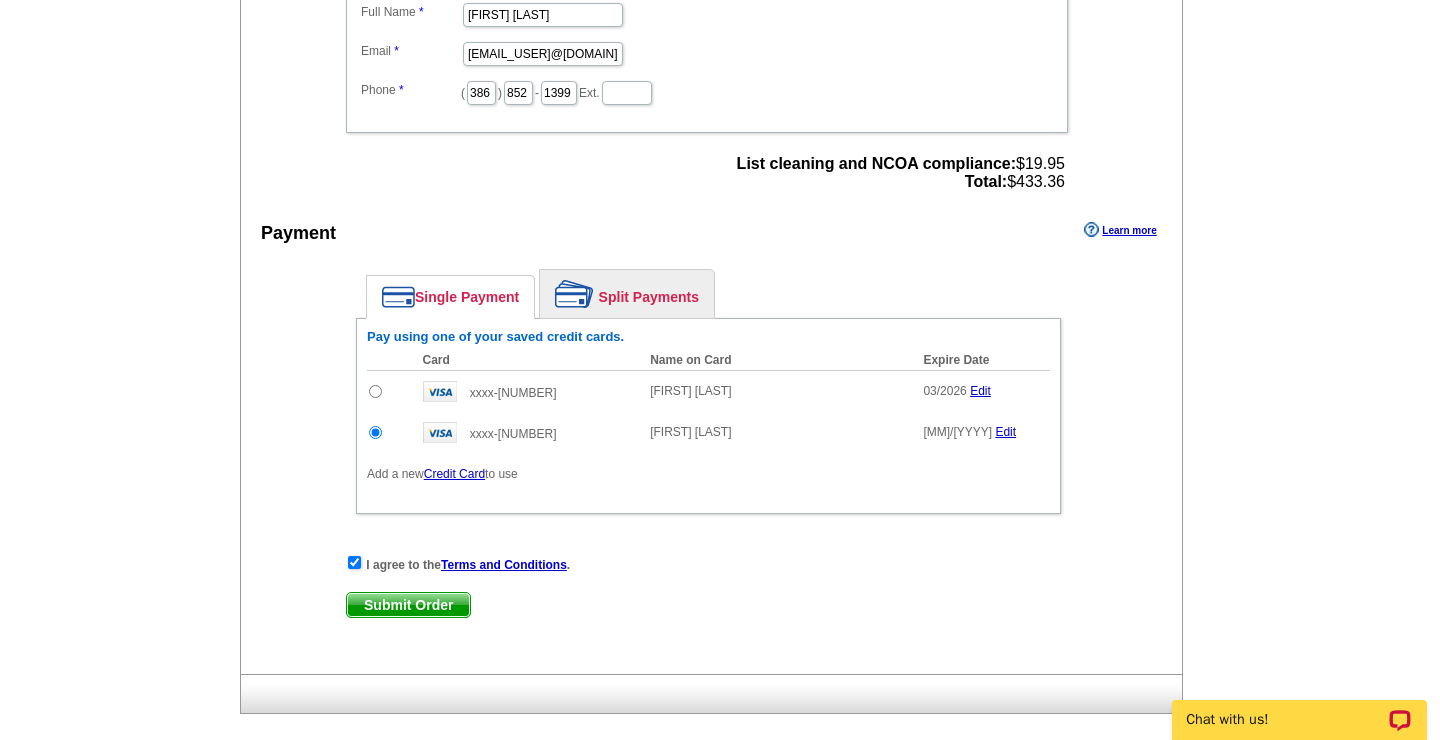 click on "Credit Card" at bounding box center [454, 474] 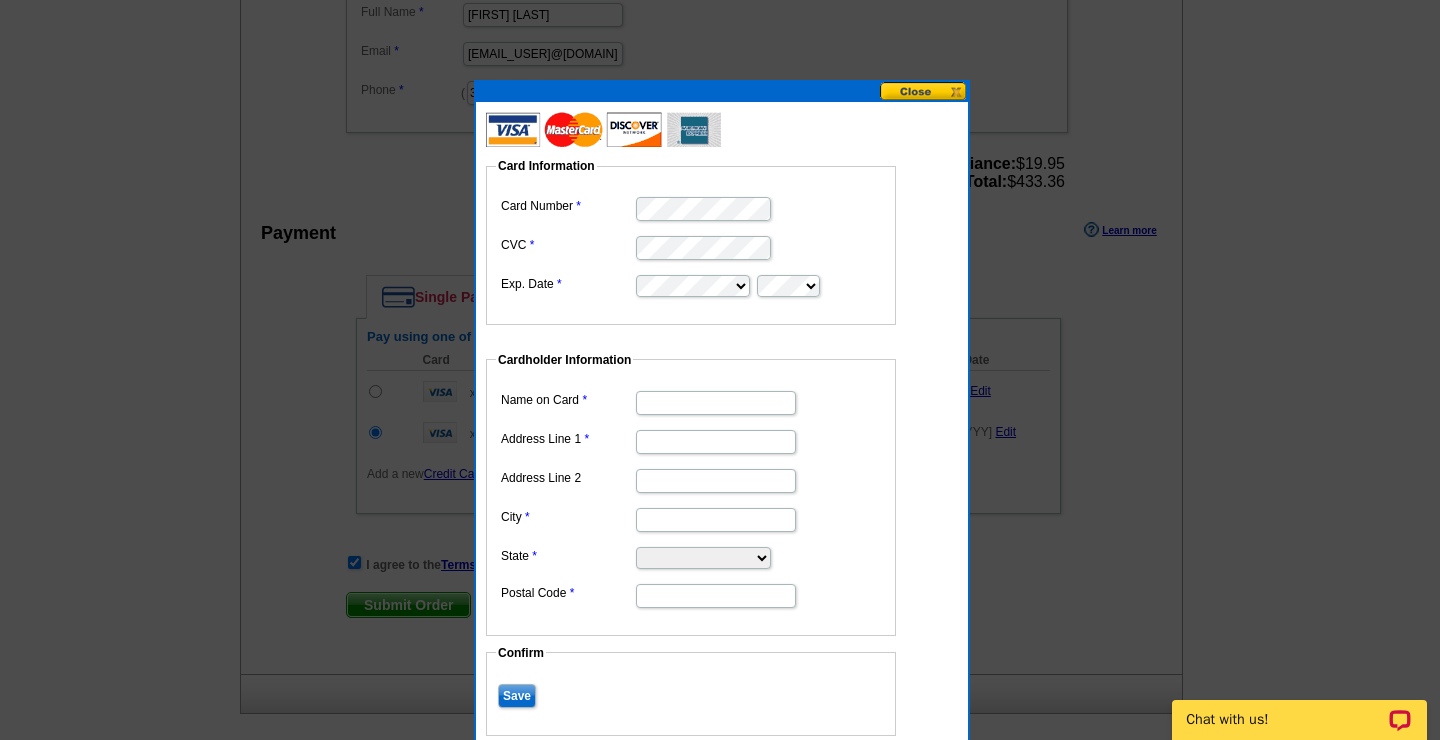 type on "[NAME] [LAST]" 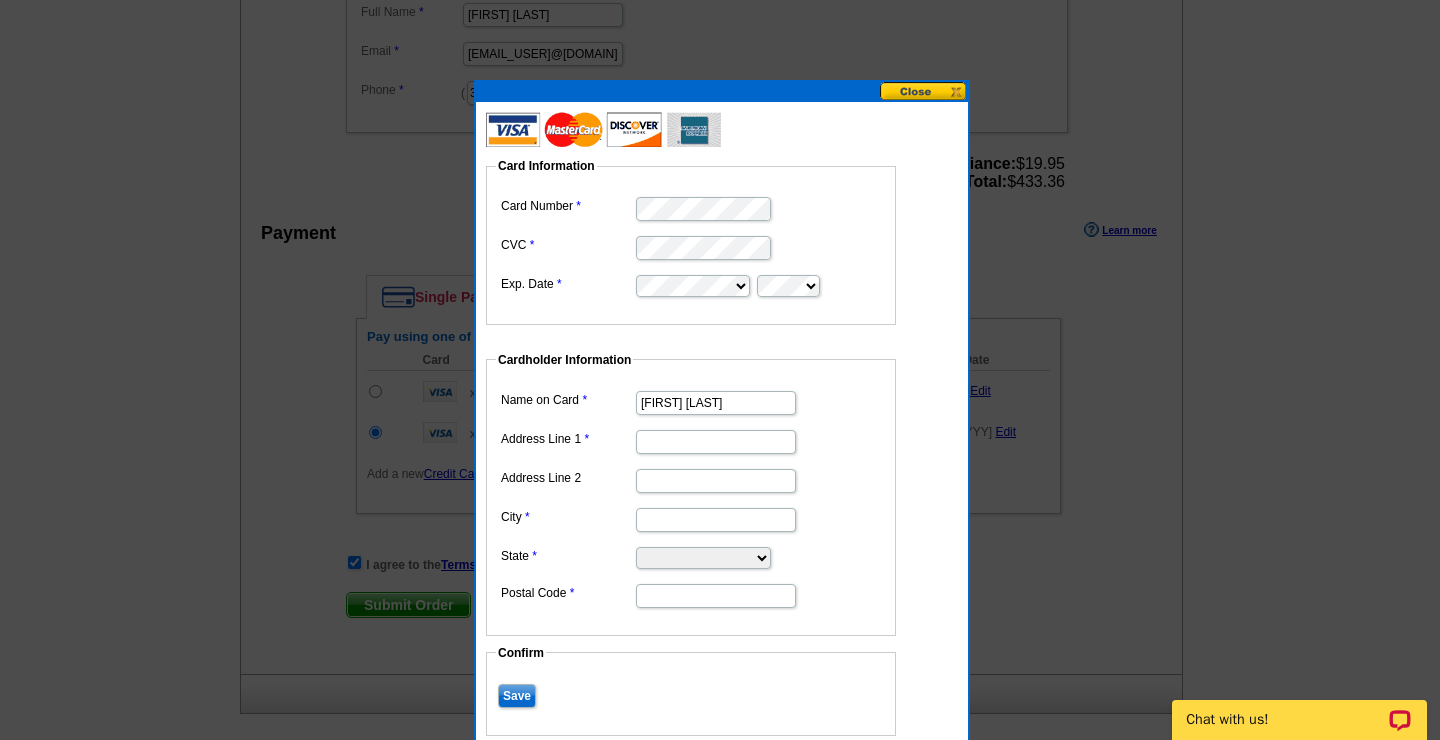 click on "Address Line 1" at bounding box center [716, 442] 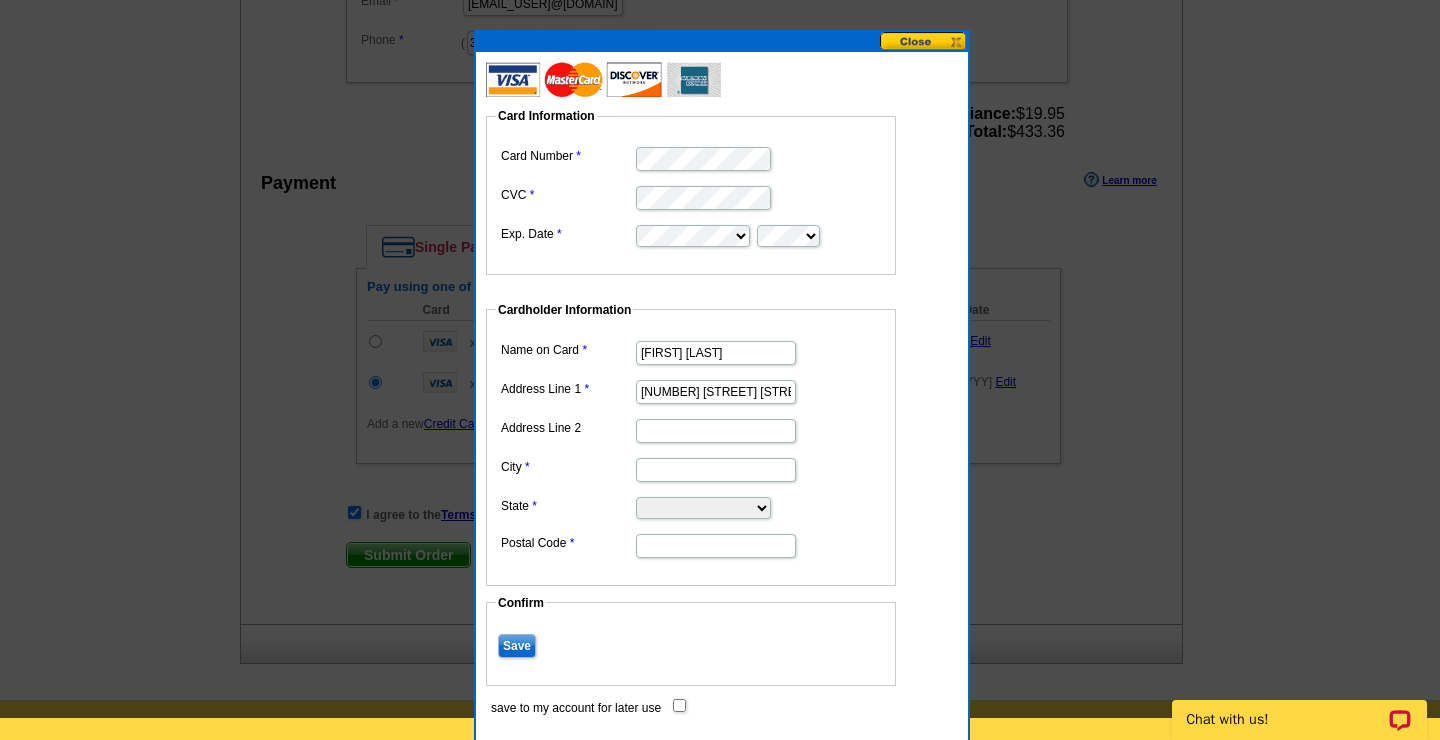 scroll, scrollTop: 1059, scrollLeft: 0, axis: vertical 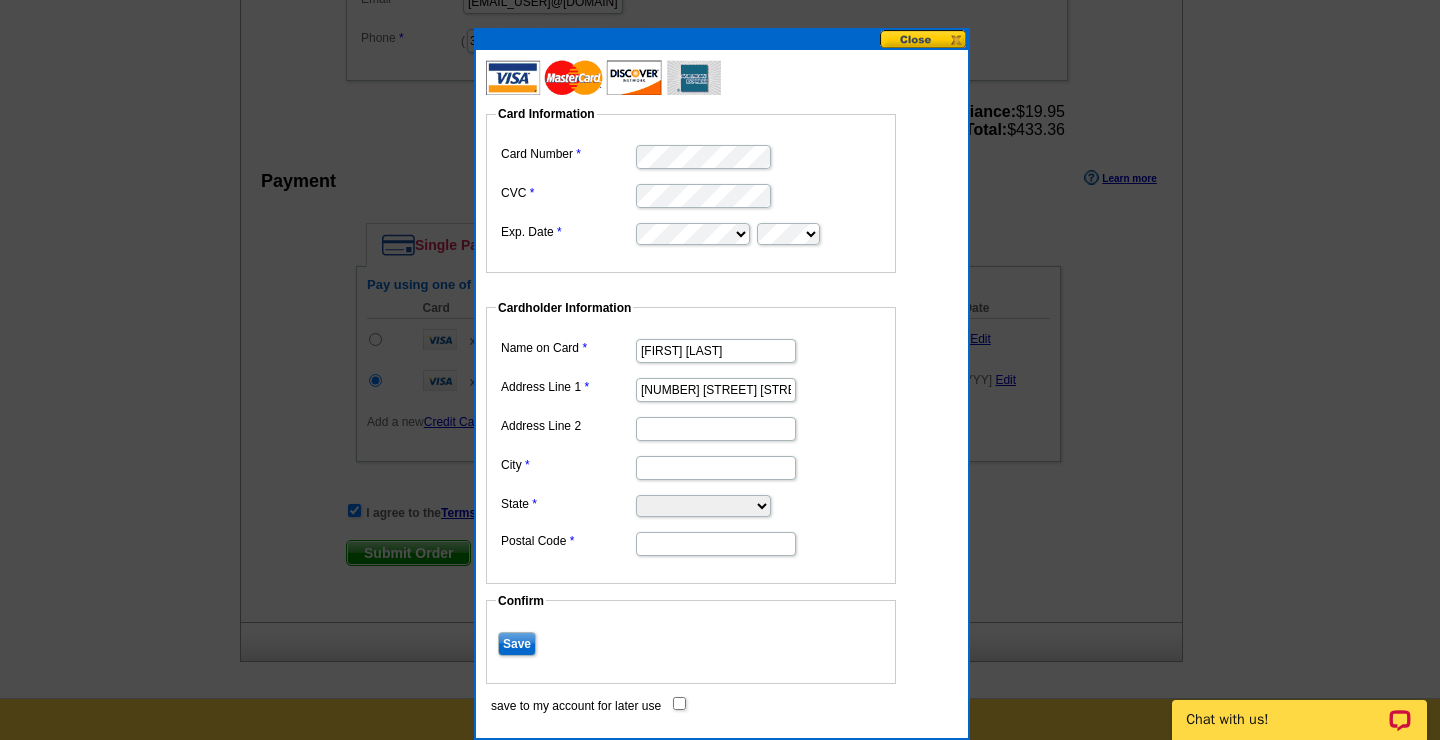 type on "[NUMBER] [STREET]" 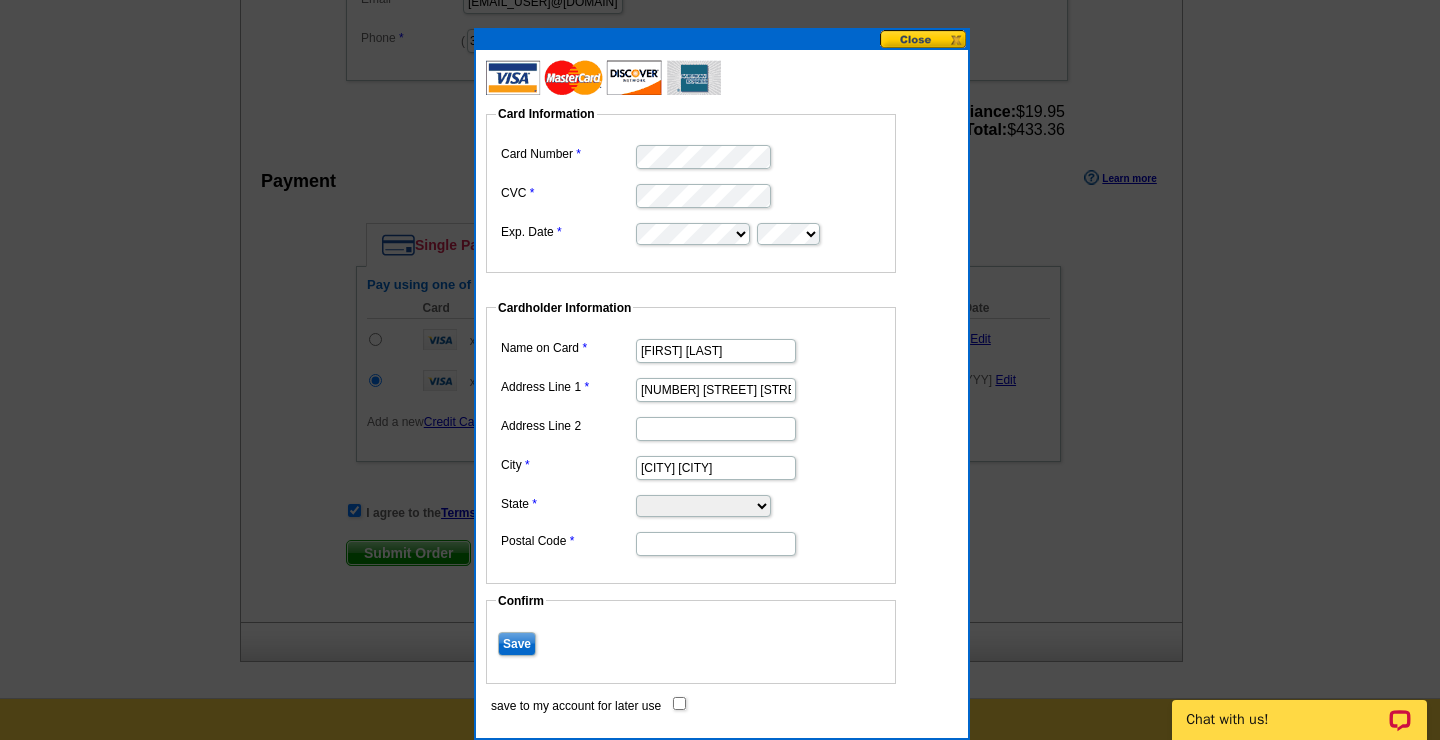 type on "Ormond Beach" 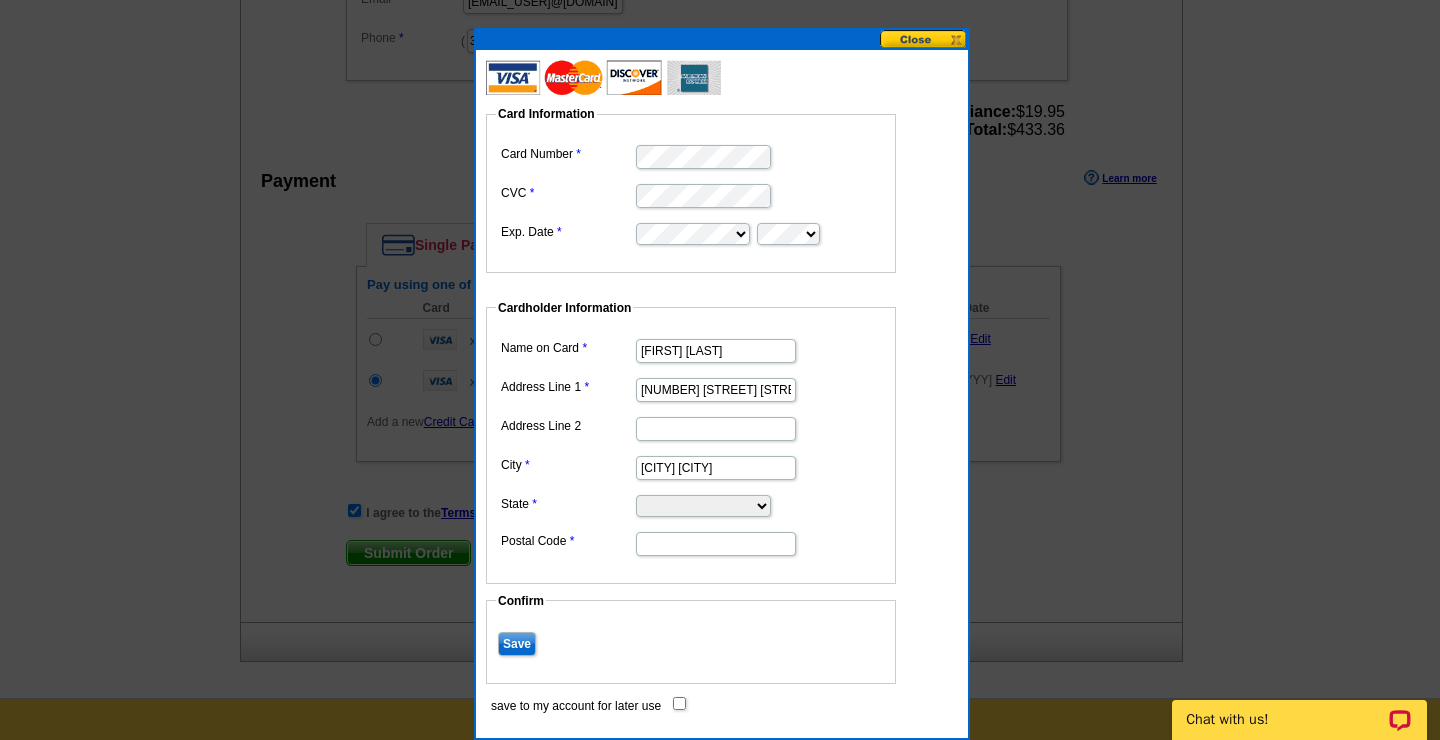 select on "FL" 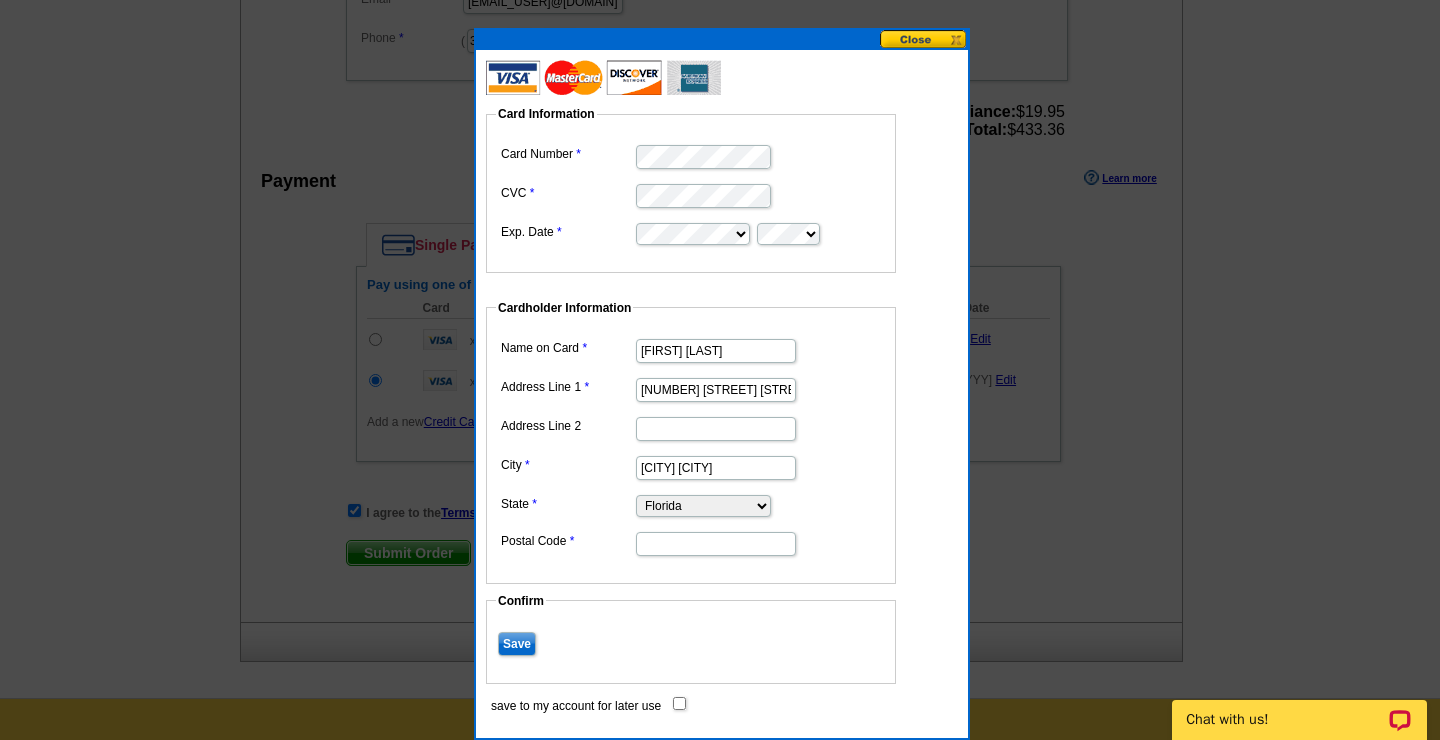 click on "Postal Code" at bounding box center [716, 544] 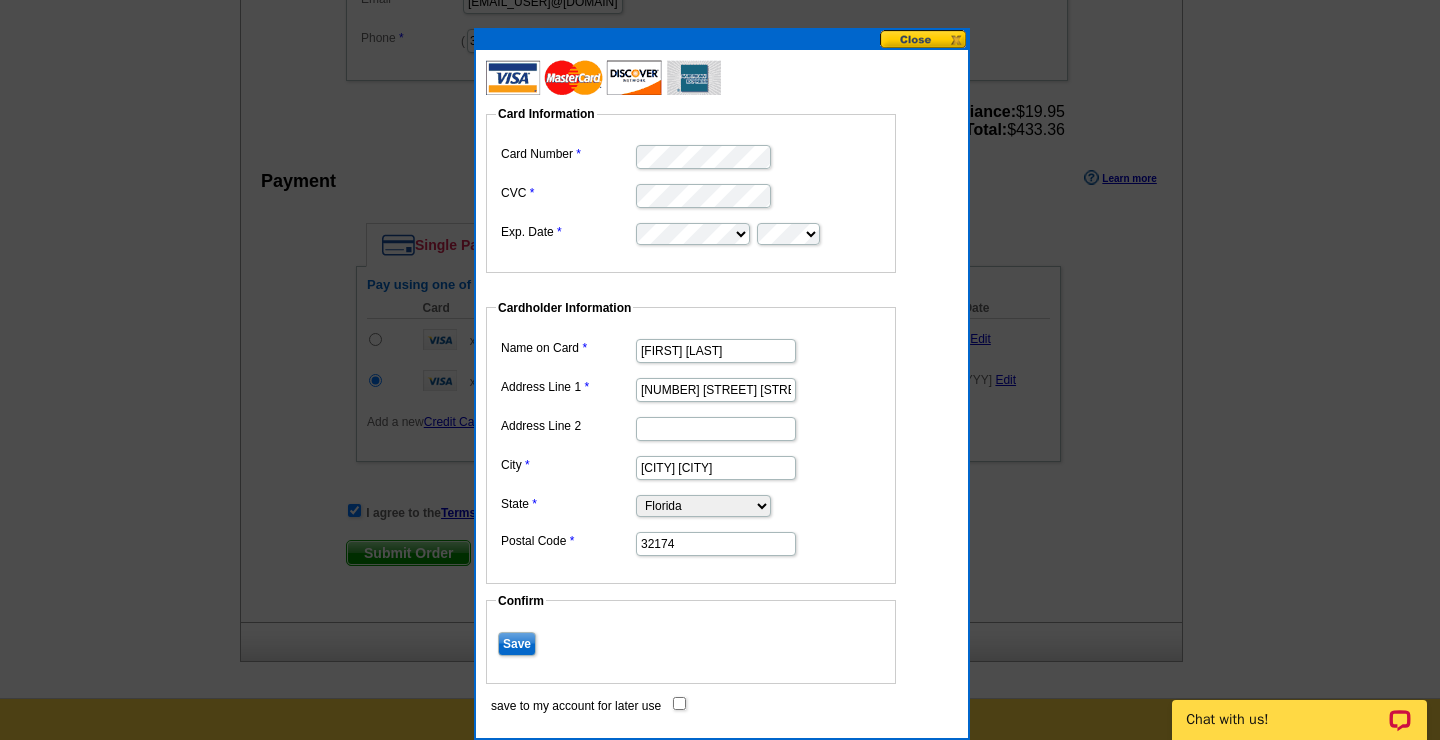 type on "32174" 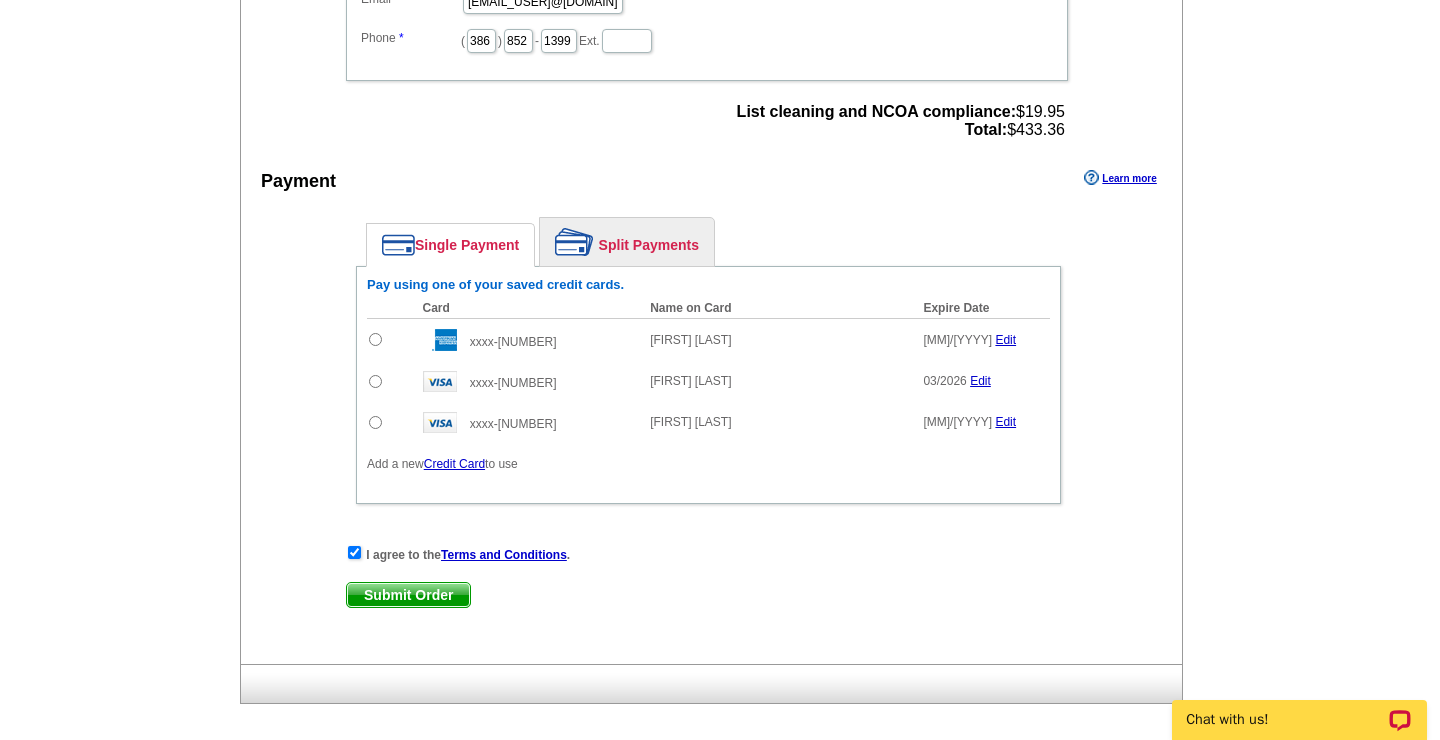 click at bounding box center [375, 339] 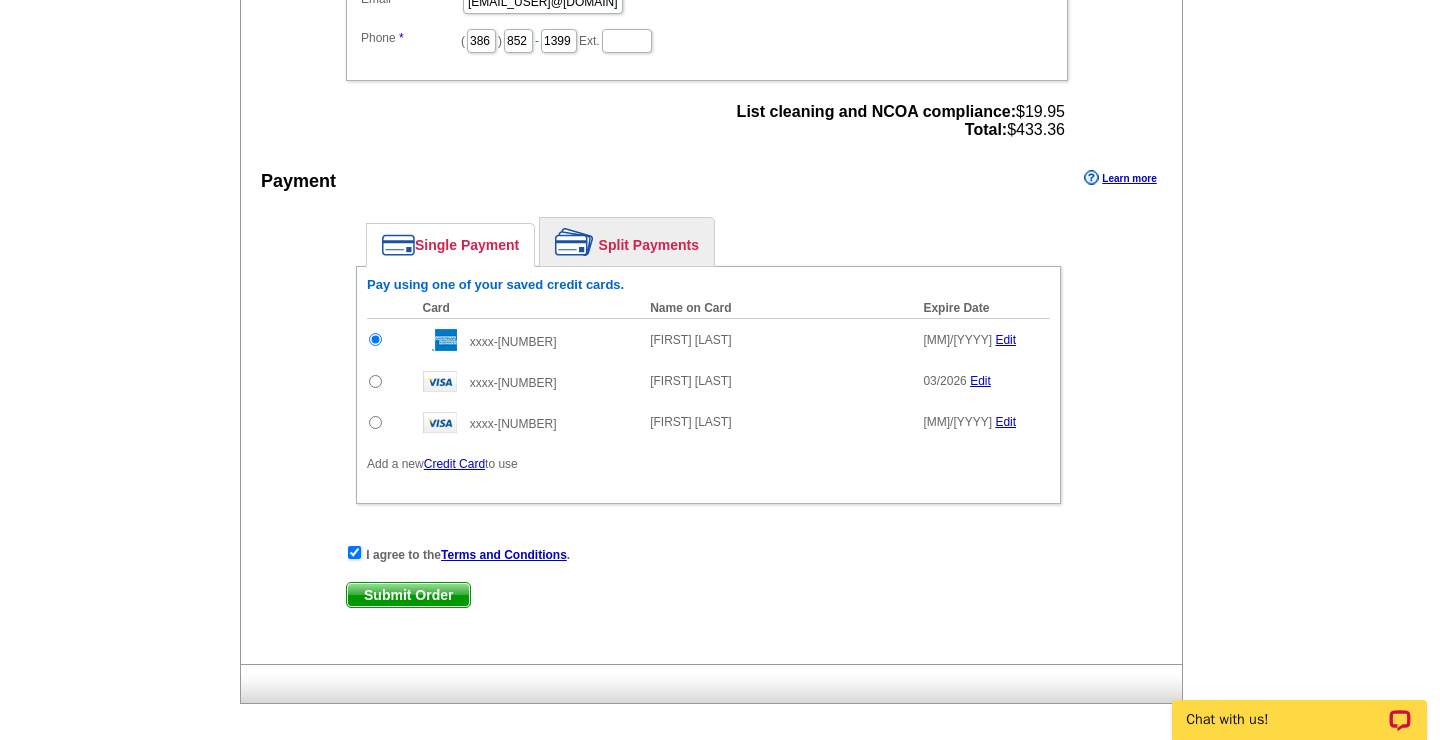 click on "Submit Order" at bounding box center (408, 595) 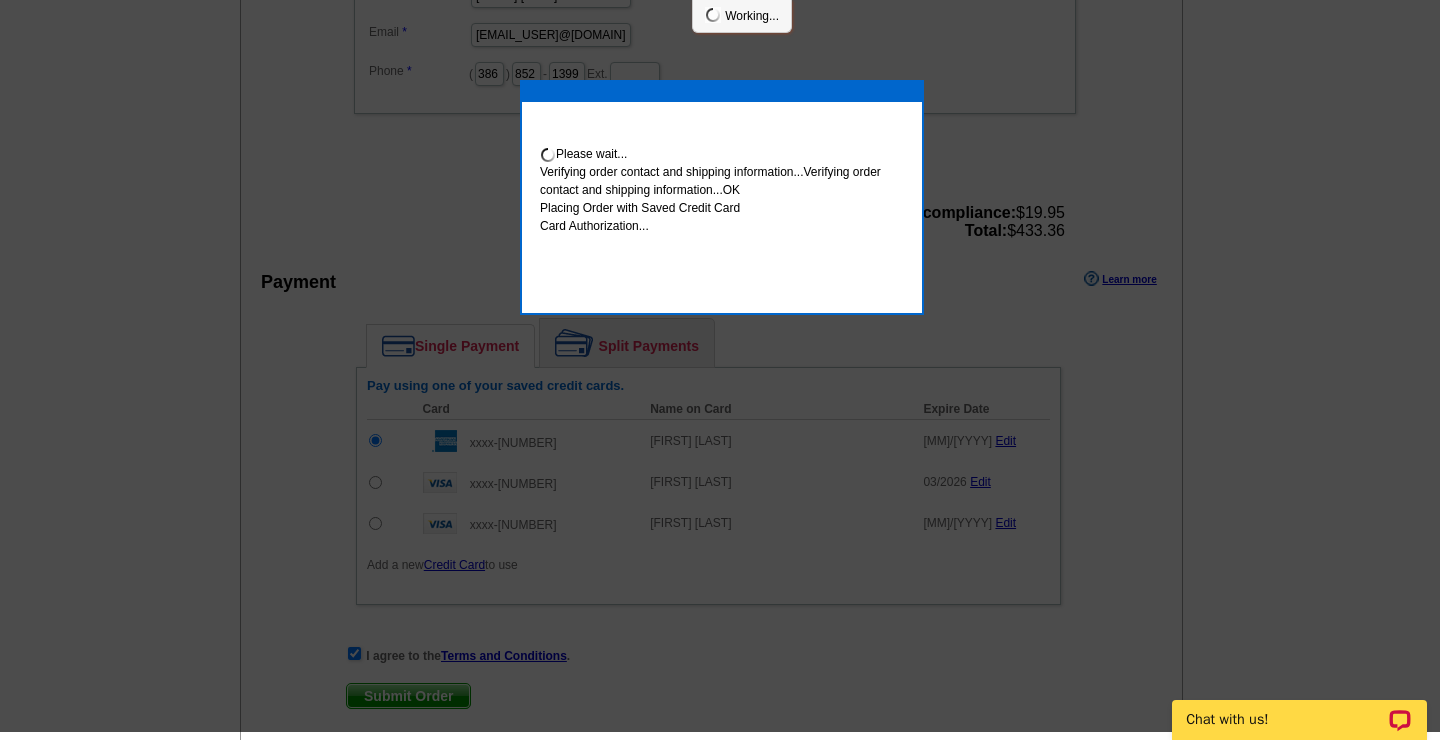 scroll, scrollTop: 1051, scrollLeft: 0, axis: vertical 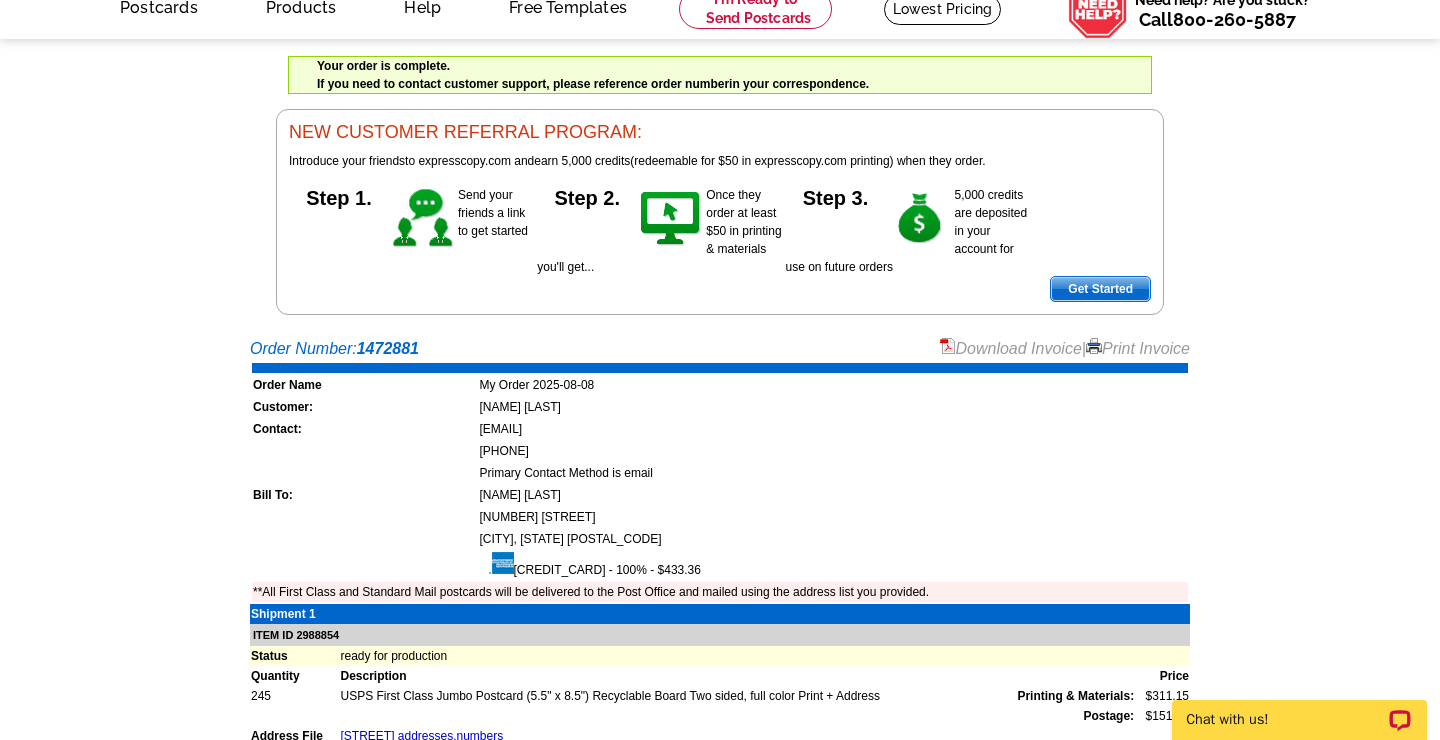 drag, startPoint x: 240, startPoint y: 347, endPoint x: 934, endPoint y: 548, distance: 722.5213 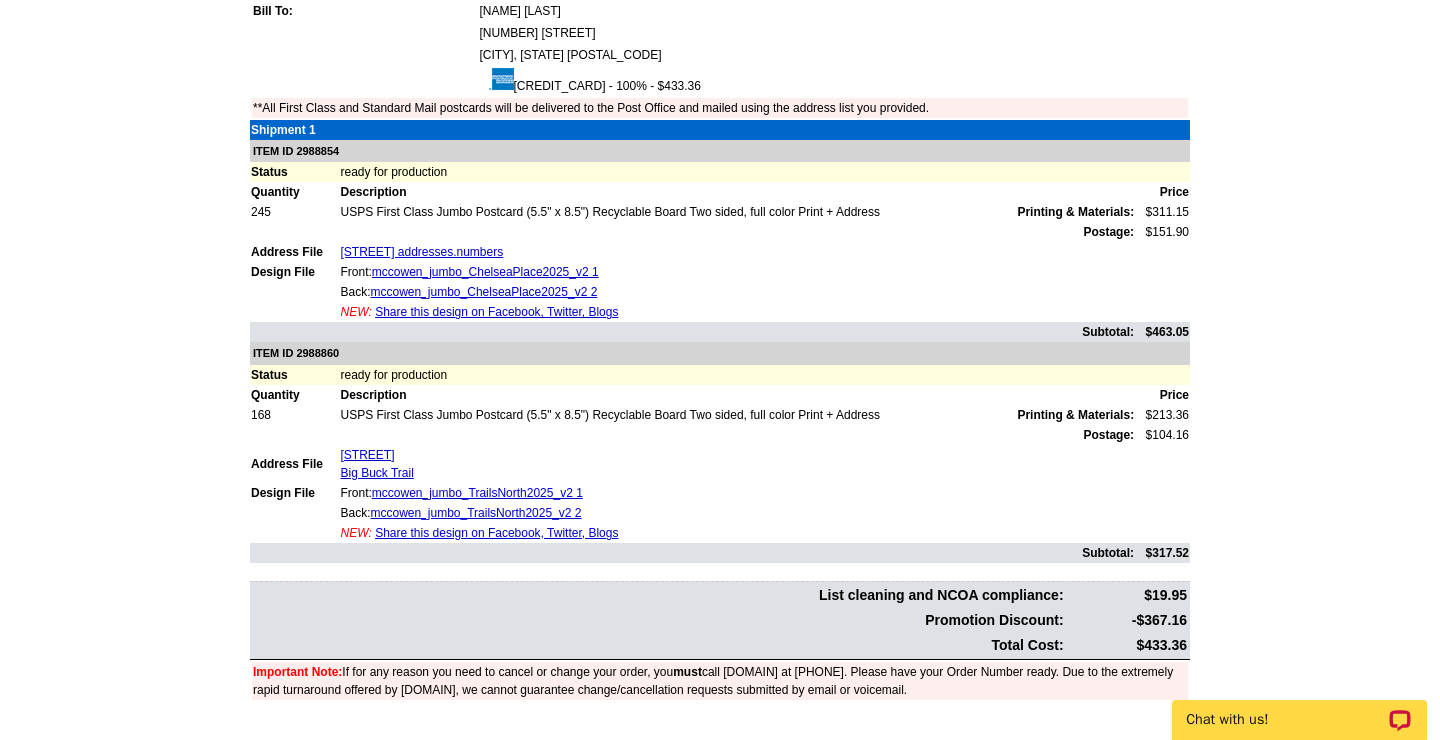 scroll, scrollTop: 0, scrollLeft: 0, axis: both 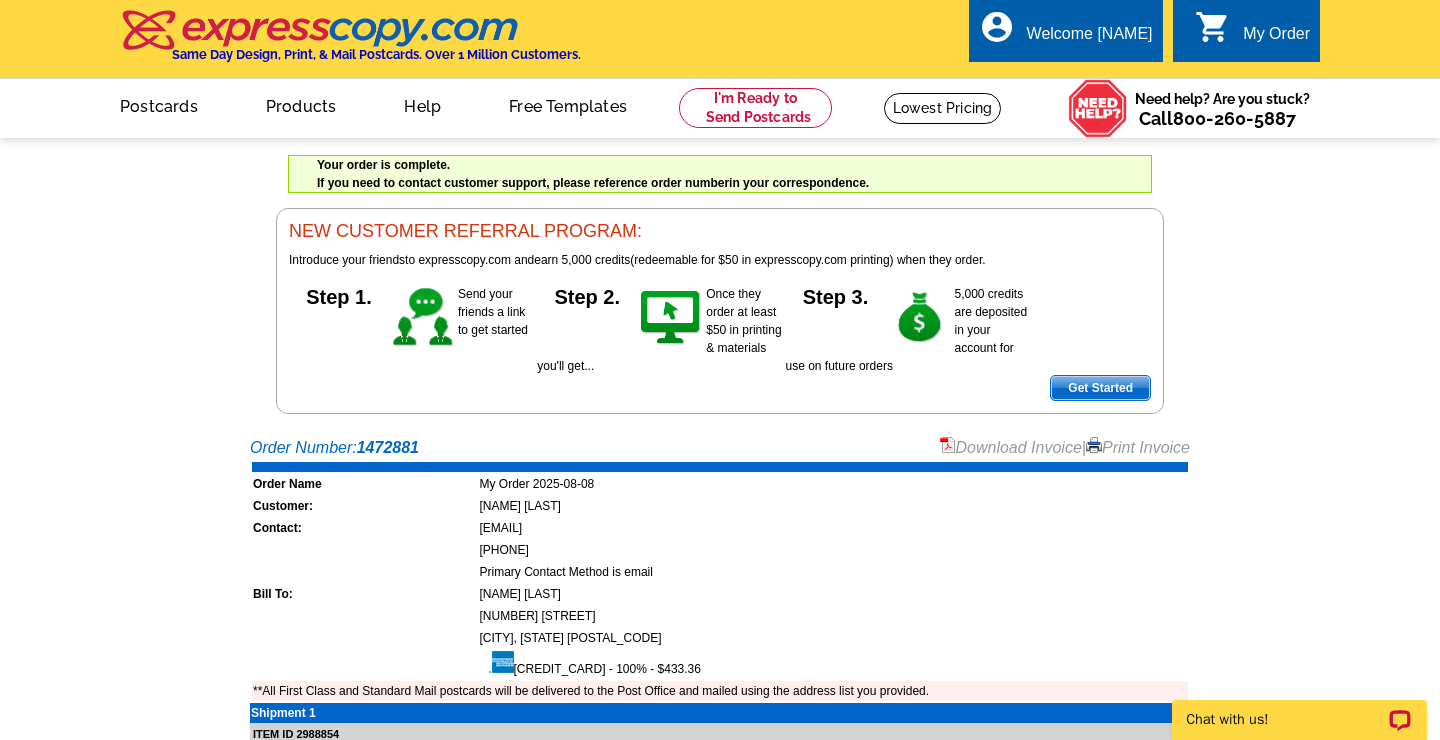 click on "Order Number:  [NUMBER]
Download Invoice  |
Print Invoice
Order Name
My Order [DATE]
Customer:
[NAME] [LAST]
Contact:
[EMAIL]
[PHONE]
Primary Contact Method is email
Bill To:
[NAME] [LAST]
[NUMBER] [STREET]" at bounding box center (720, 878) 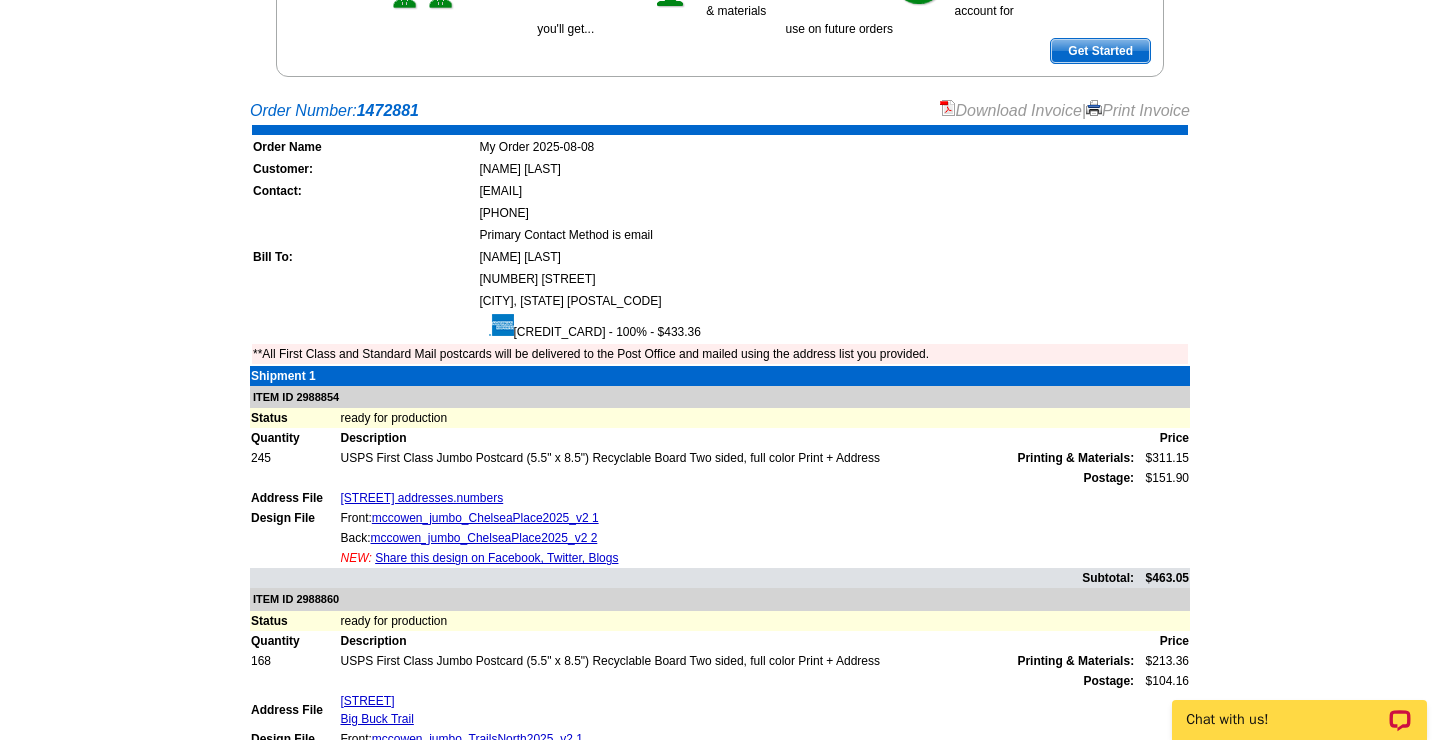 scroll, scrollTop: 0, scrollLeft: 0, axis: both 